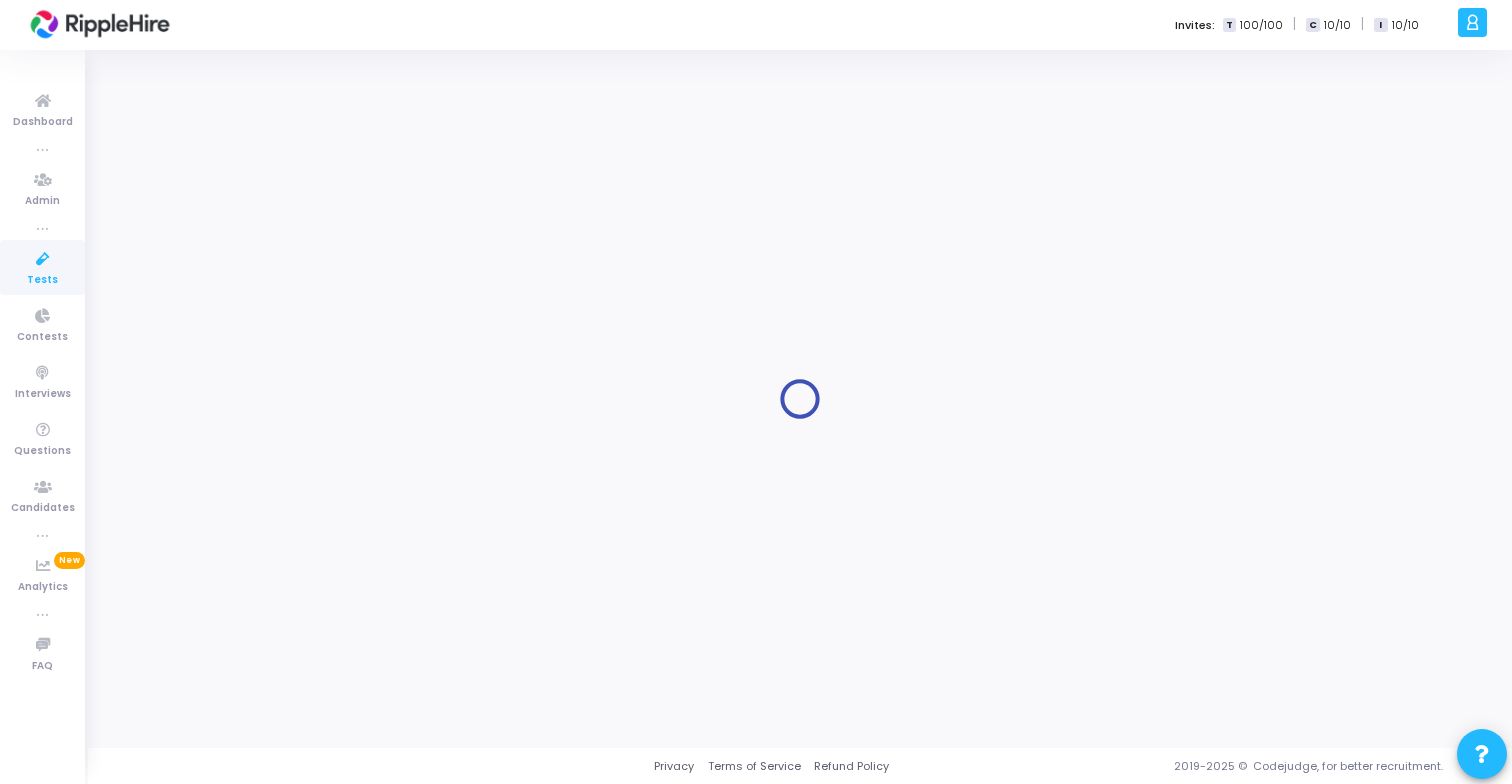 scroll, scrollTop: 0, scrollLeft: 0, axis: both 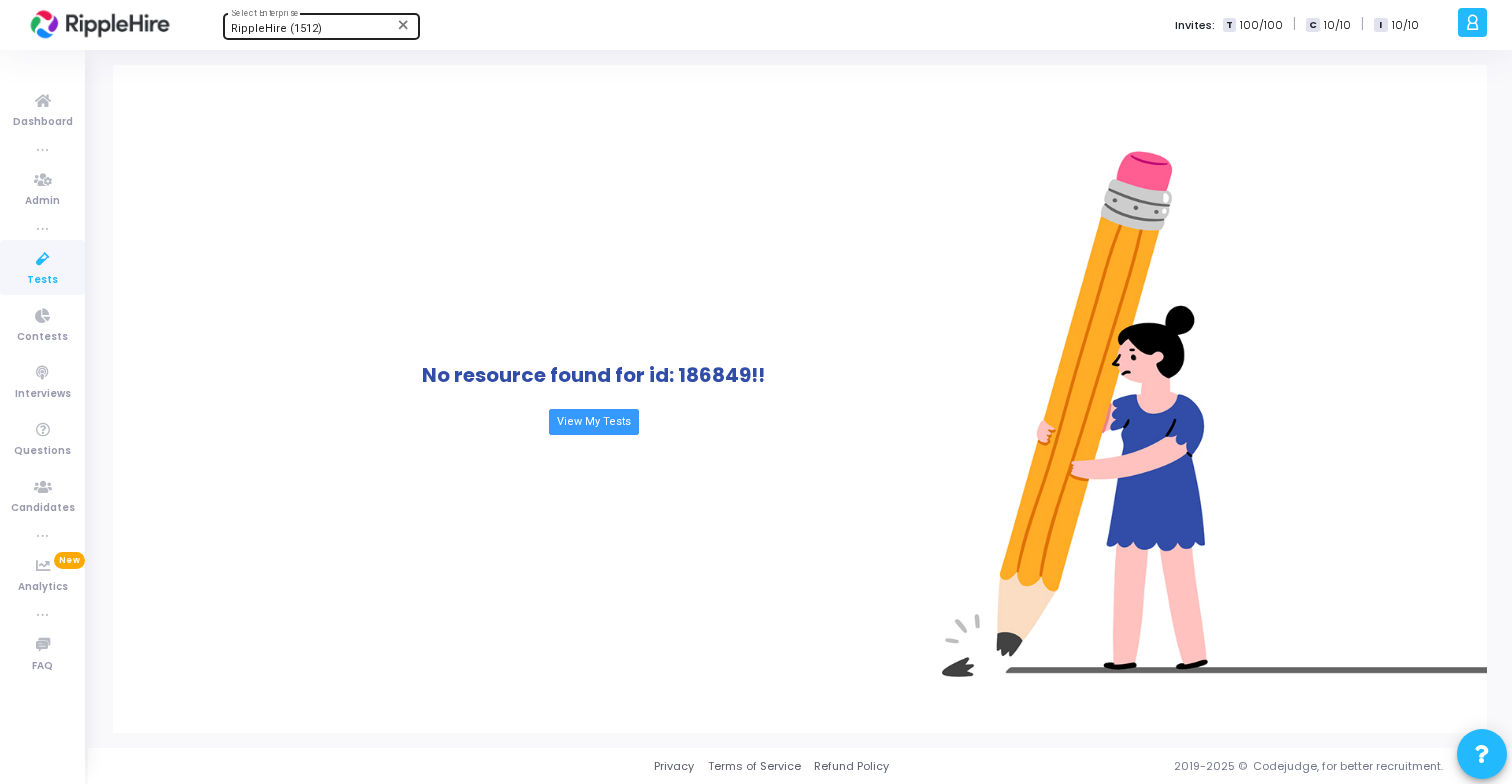 click on "RippleHire (1512)" at bounding box center [312, 29] 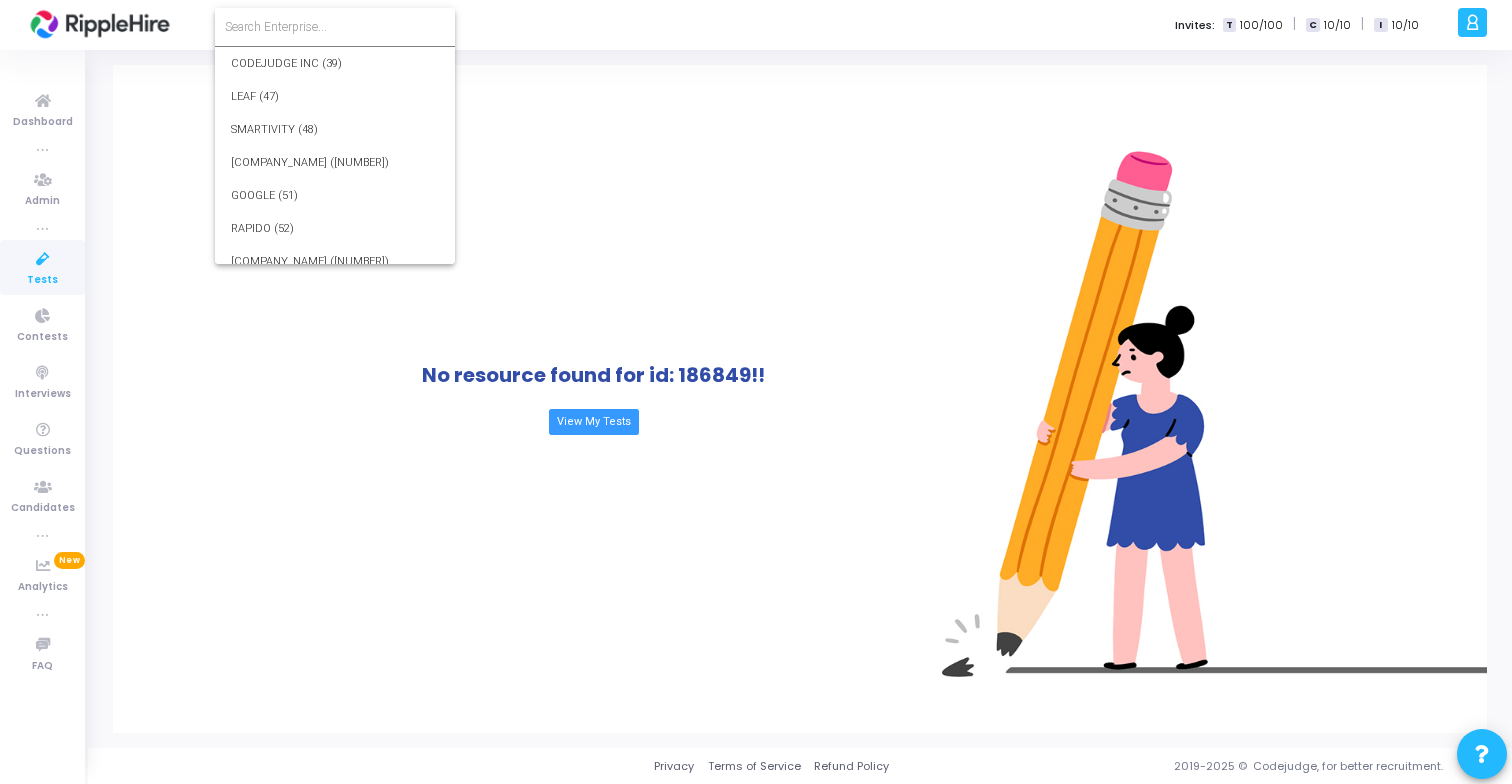 scroll, scrollTop: 39991, scrollLeft: 0, axis: vertical 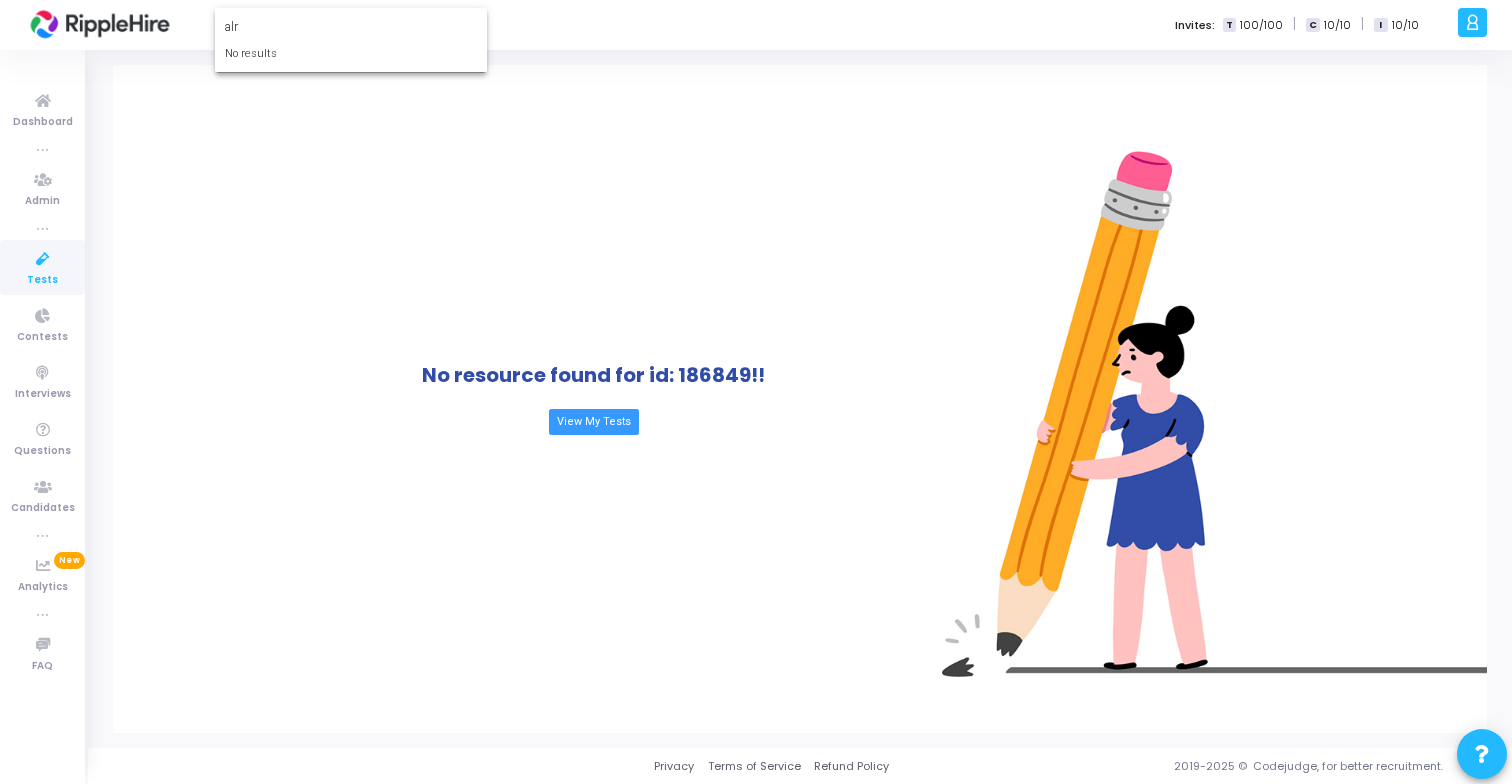 type on "[COMPANY_NAME]" 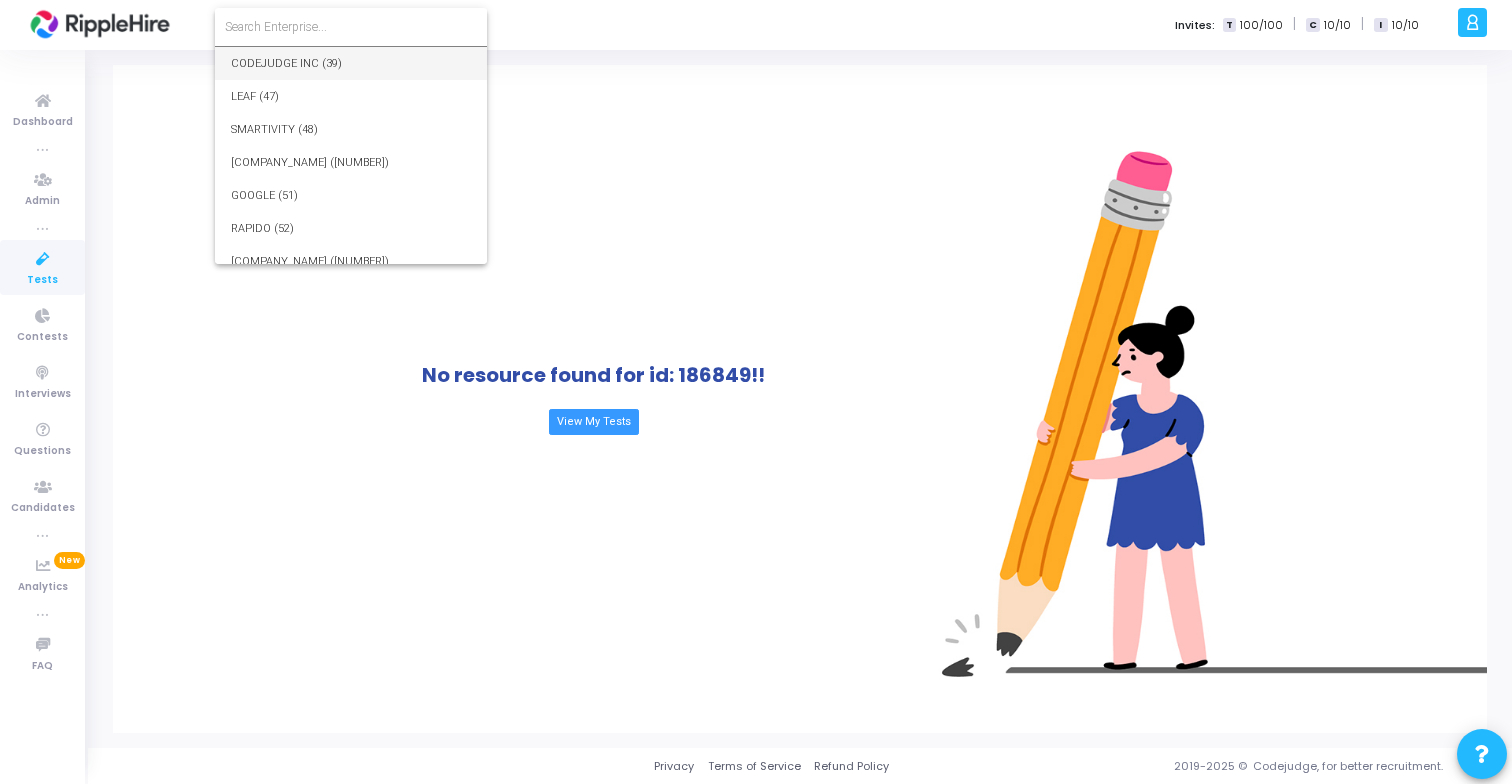 type on "l" 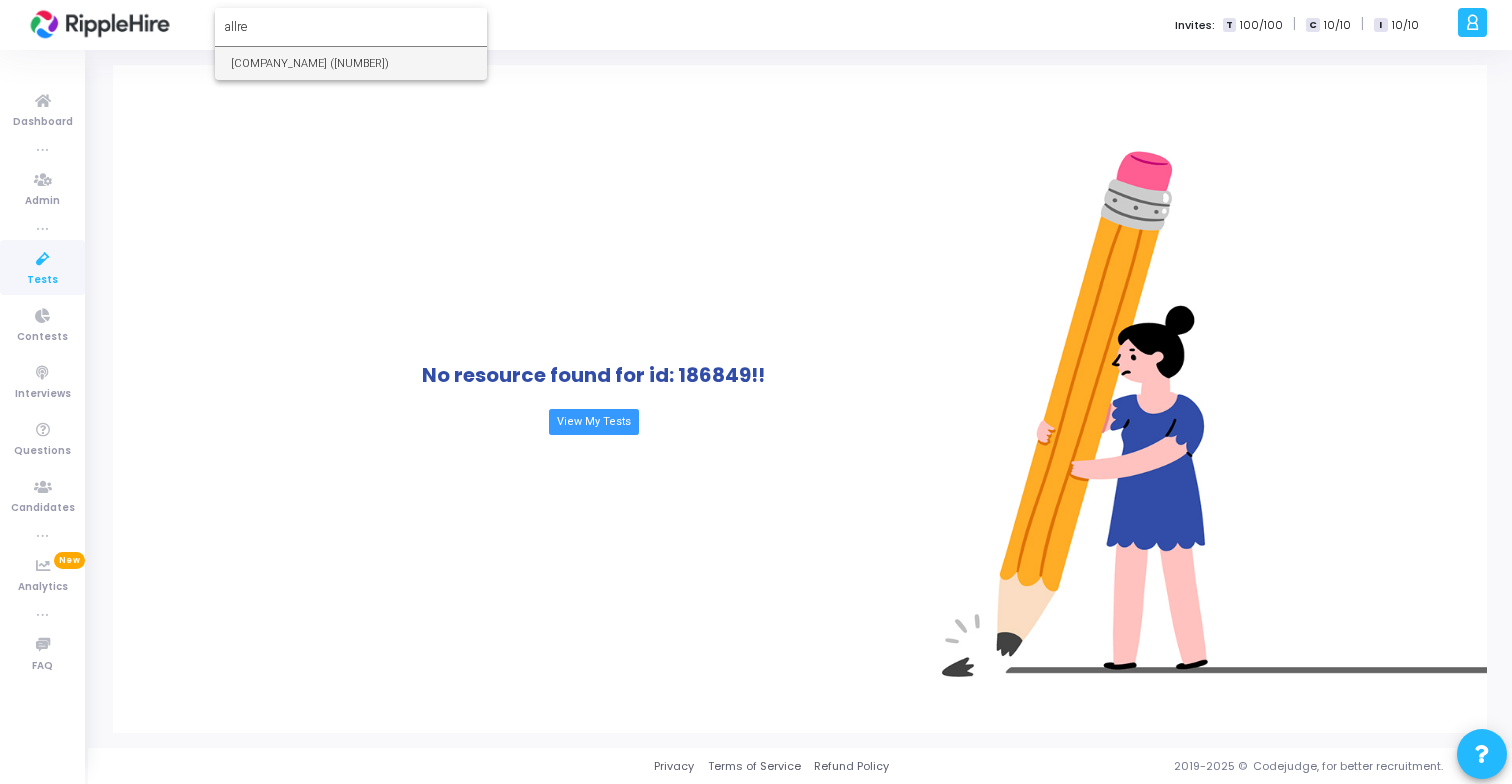 type on "allre" 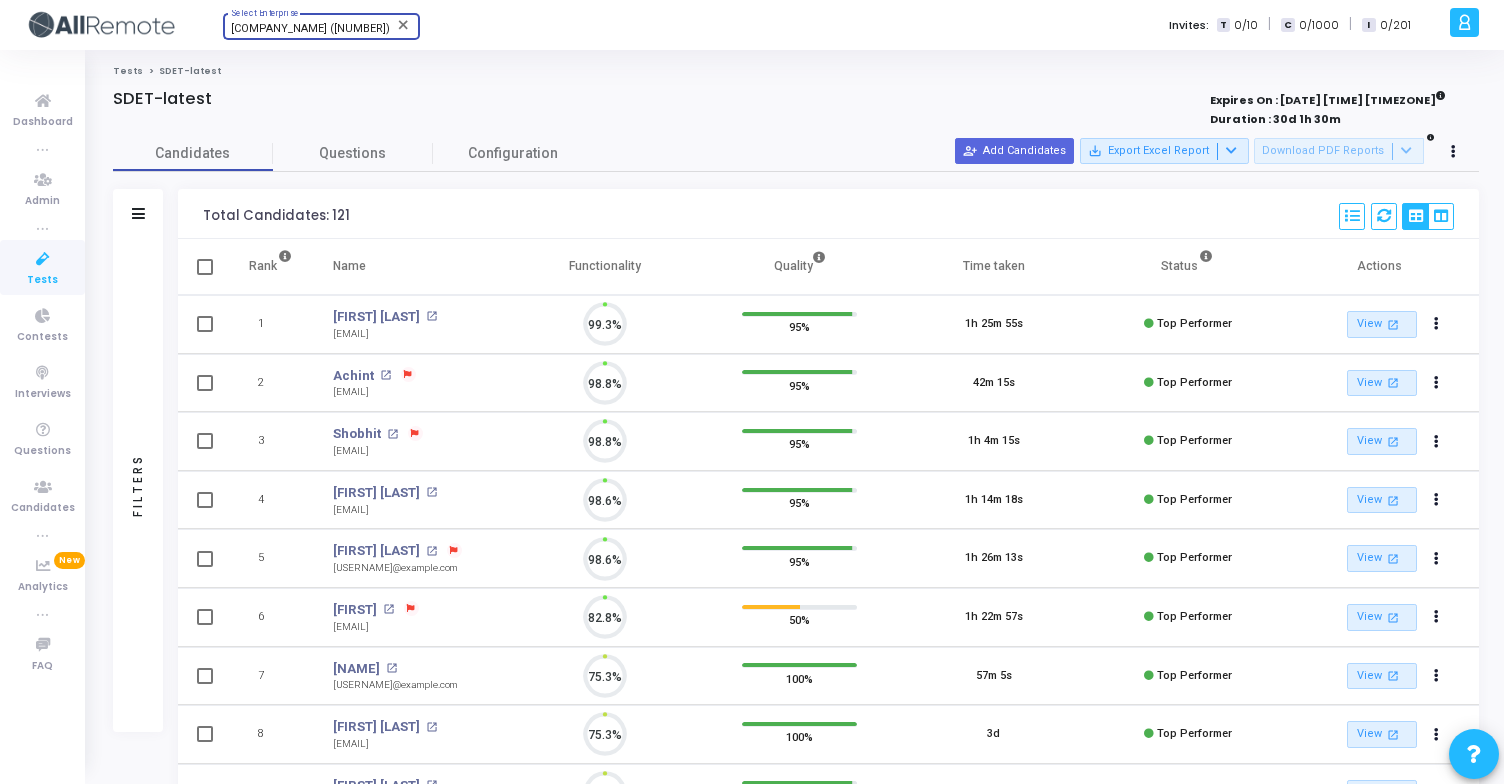 scroll, scrollTop: 9, scrollLeft: 9, axis: both 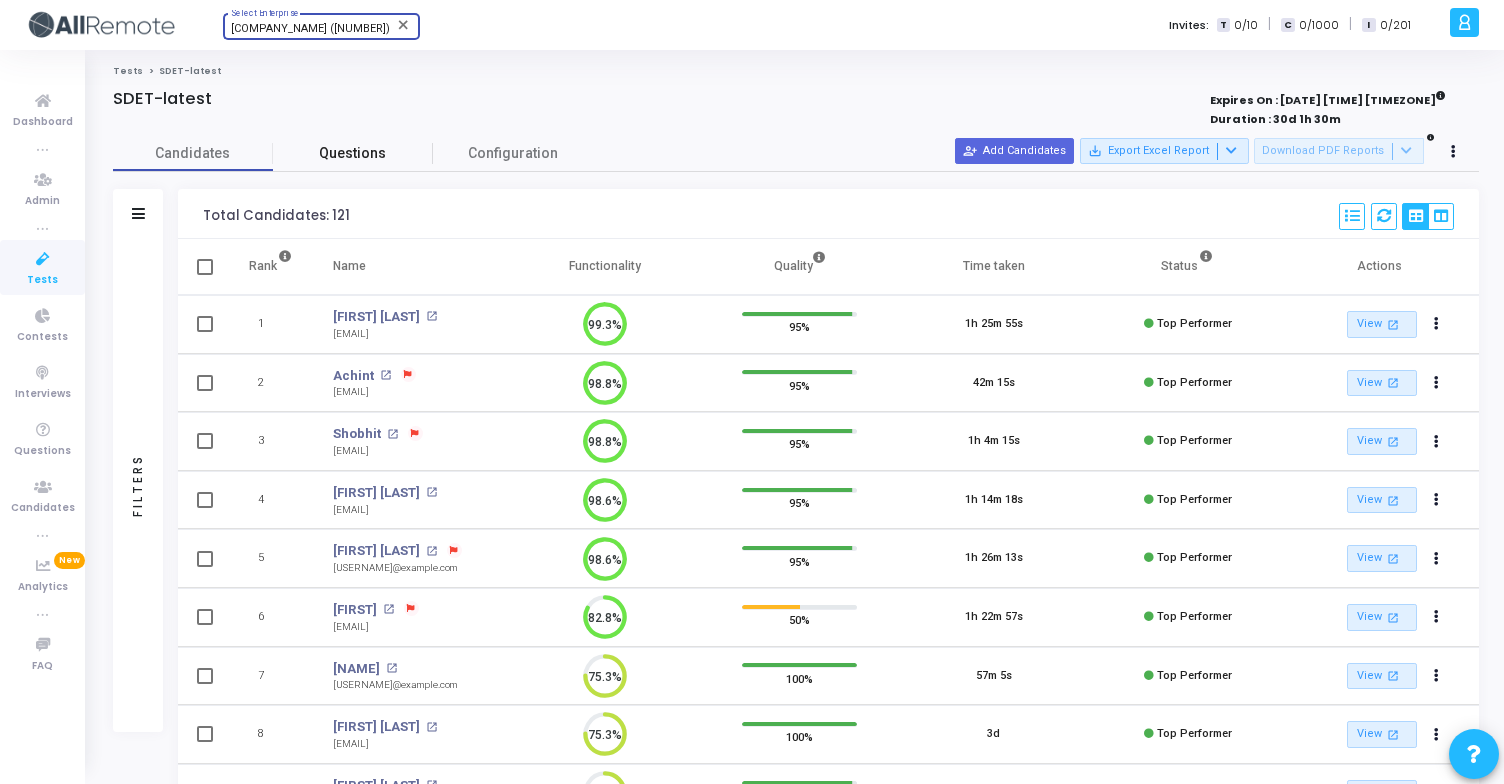 click on "Questions" at bounding box center [353, 153] 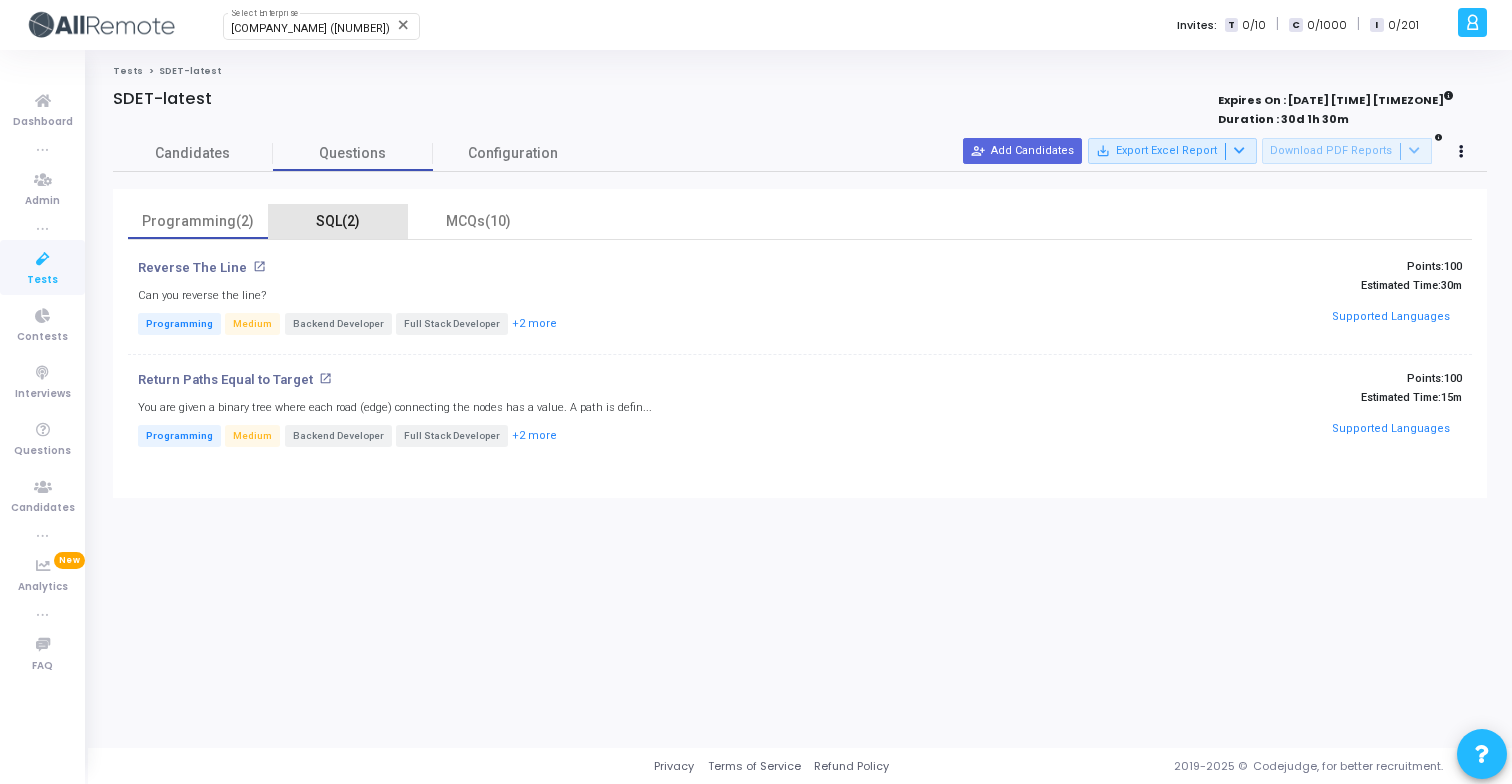 click on "SQL(2)" at bounding box center [338, 221] 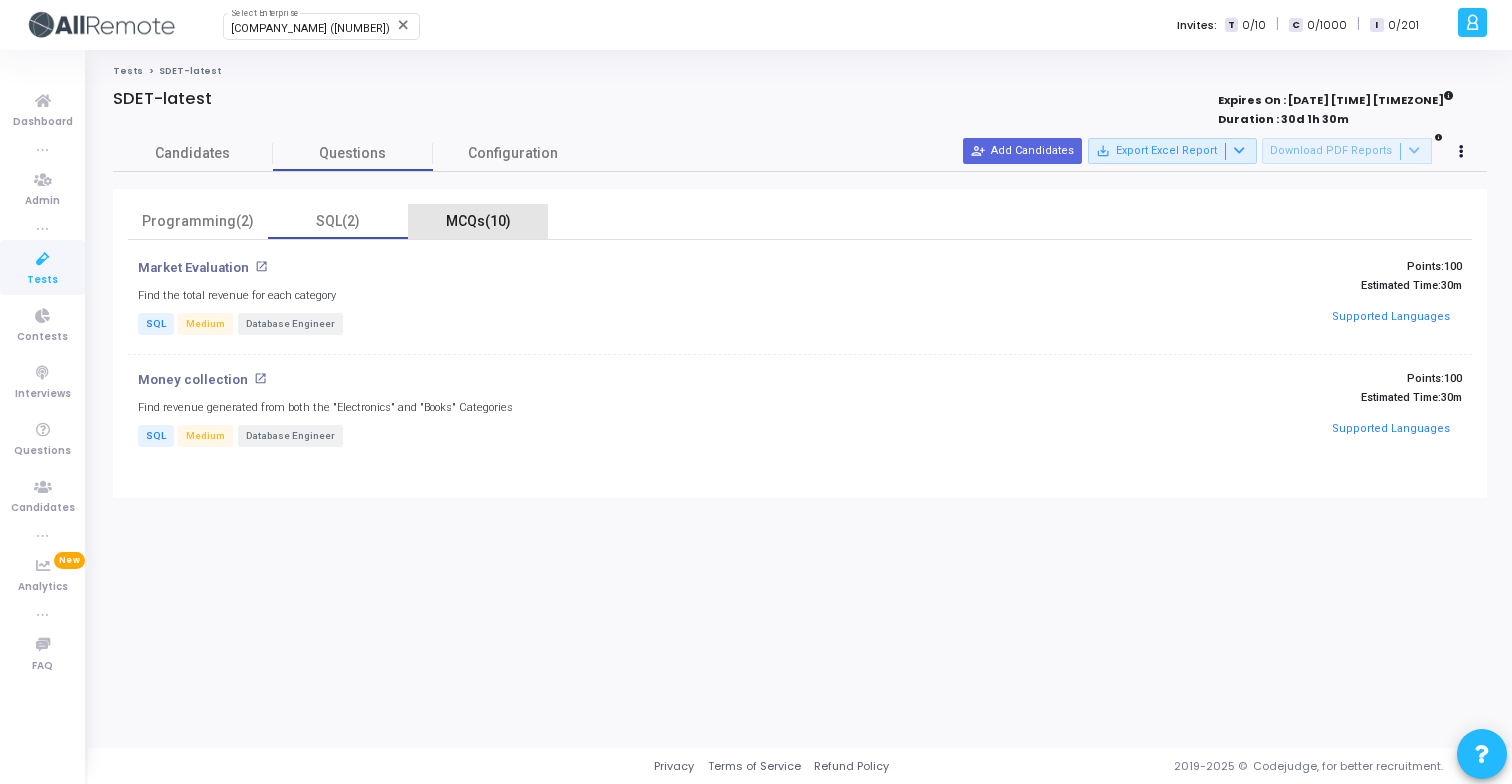 click on "MCQs(10)" at bounding box center (478, 221) 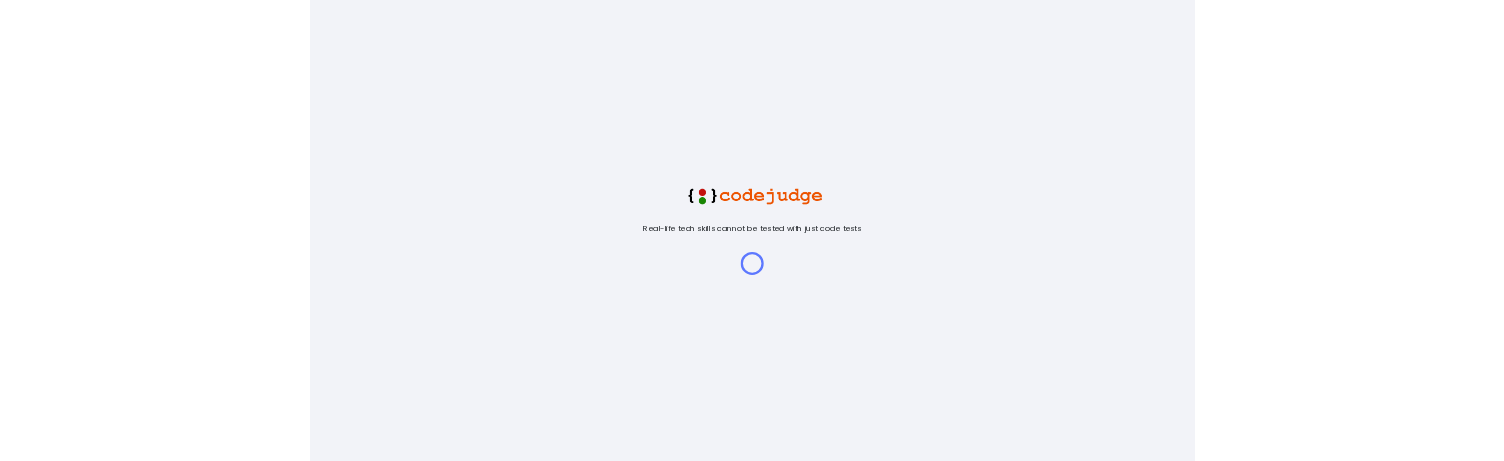 scroll, scrollTop: 0, scrollLeft: 0, axis: both 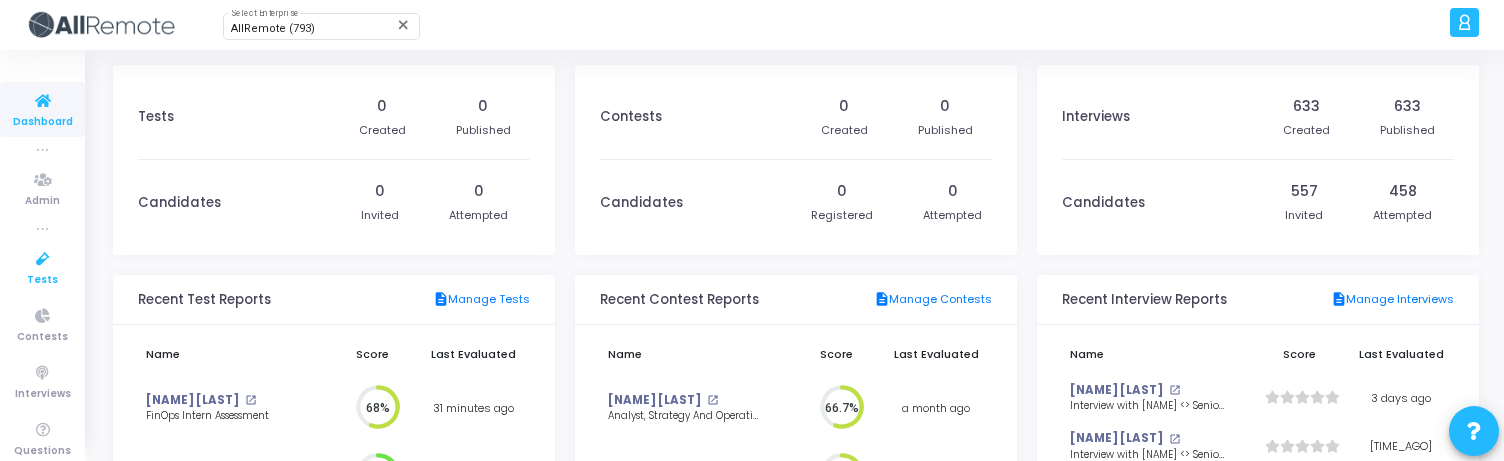 click on "Tests" at bounding box center [42, 280] 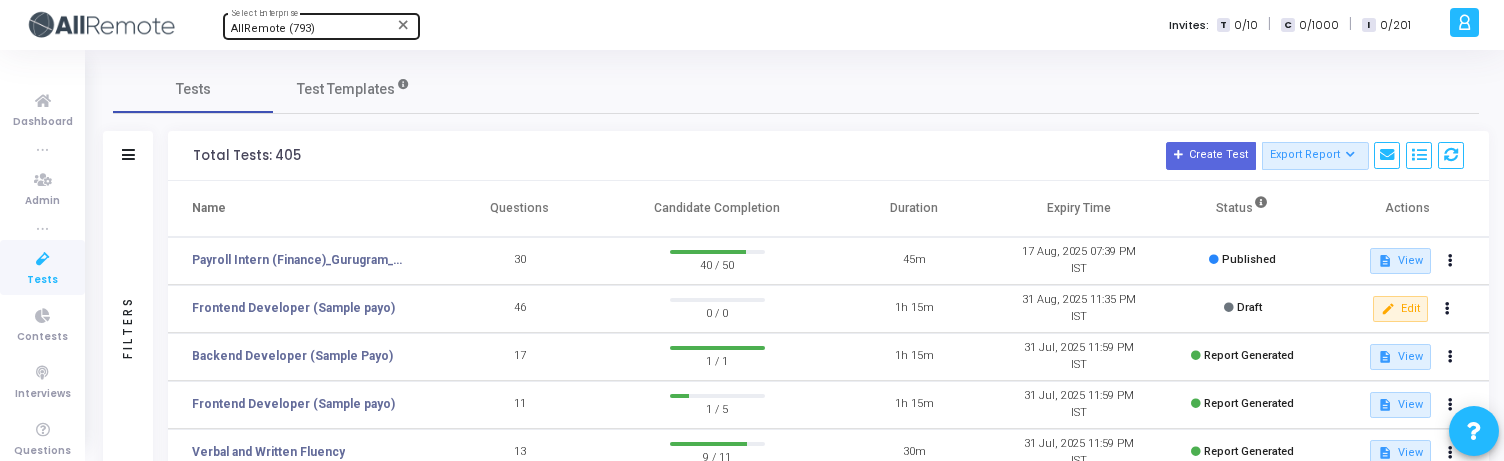 click on "AllRemote (793) Select Enterprise" at bounding box center [321, 25] 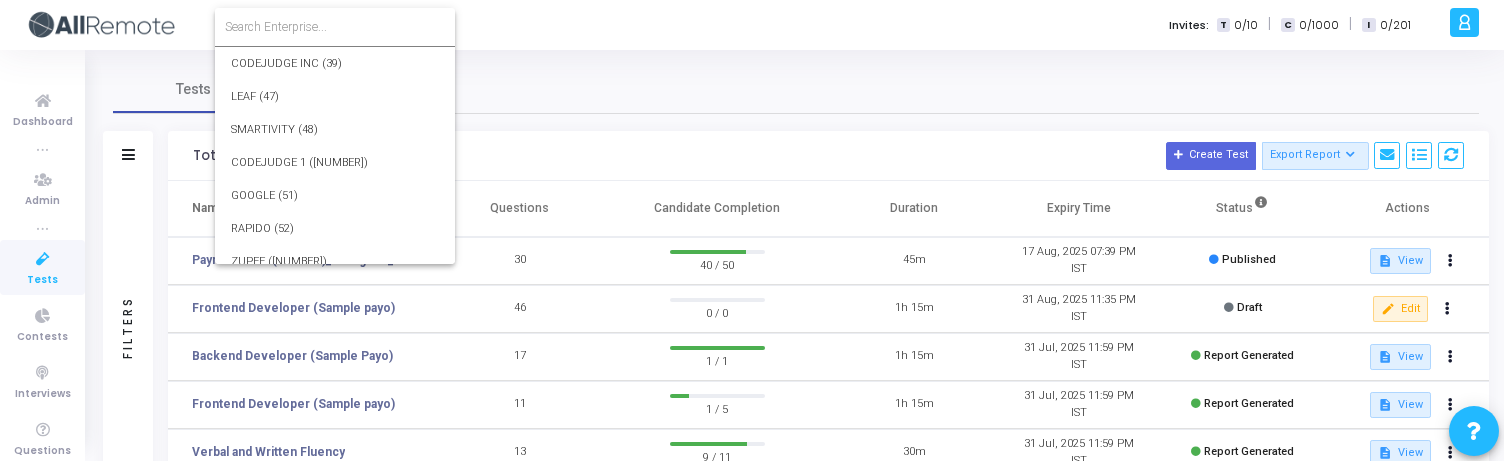 scroll, scrollTop: 23821, scrollLeft: 0, axis: vertical 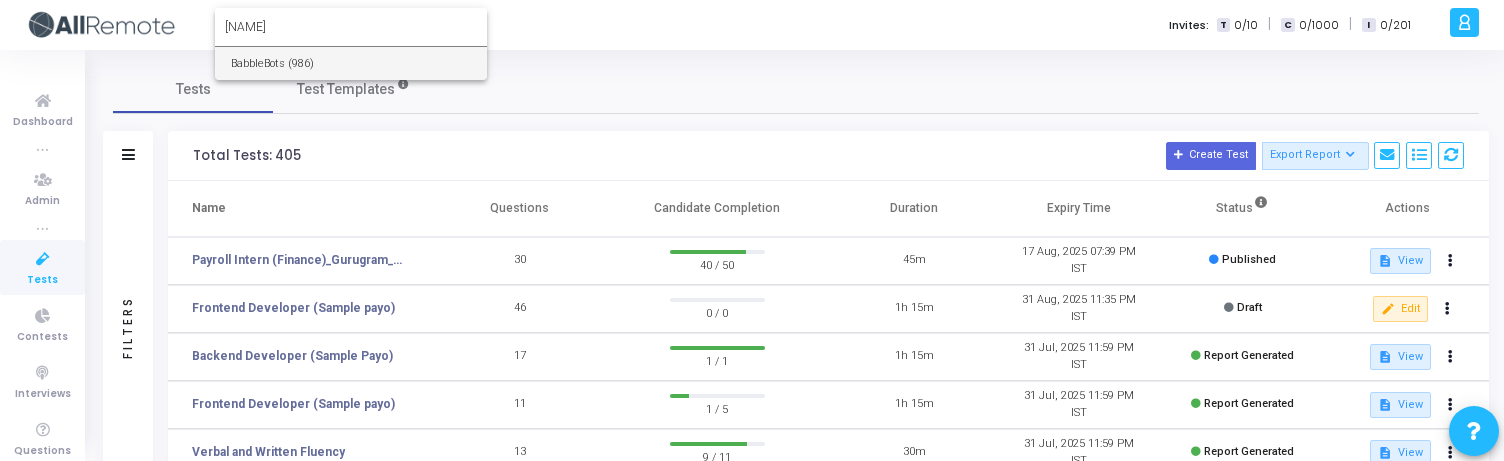 type on "babb" 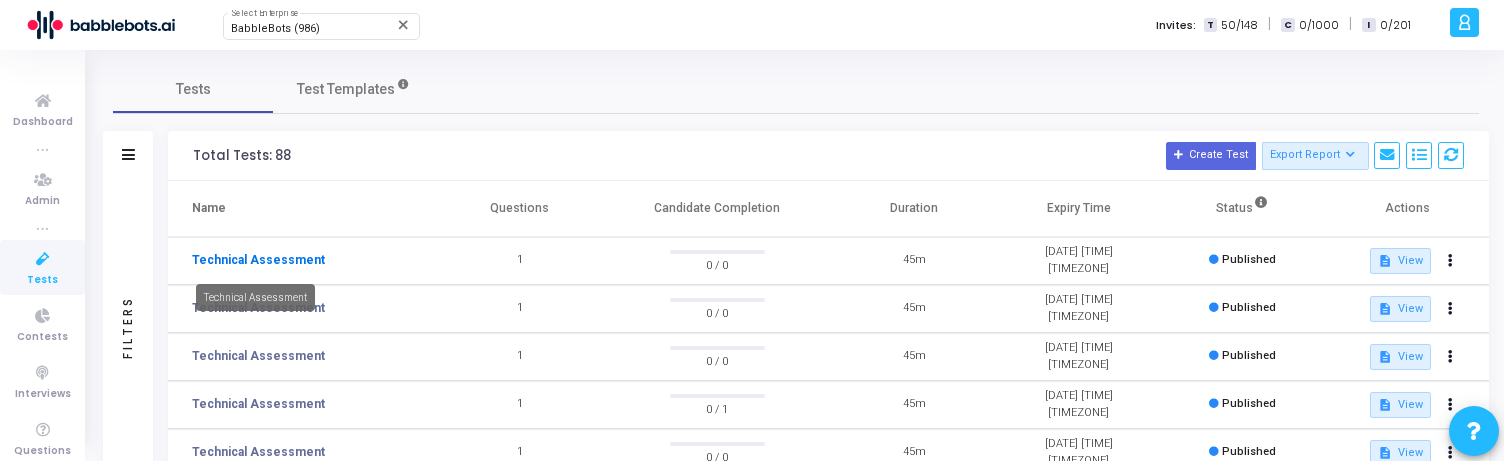 click on "Technical Assessment" at bounding box center (258, 260) 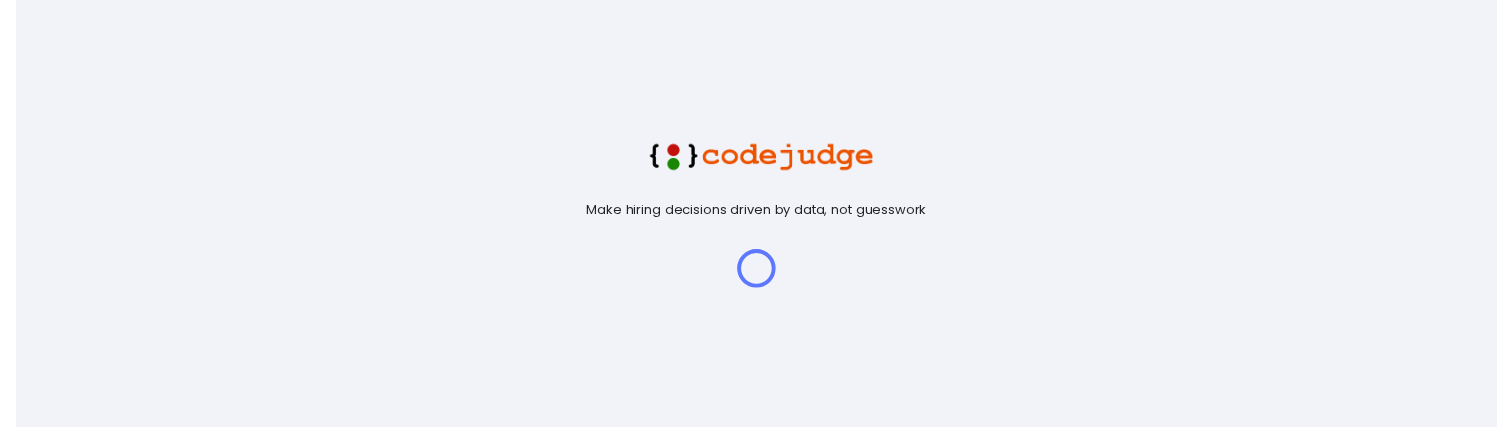 scroll, scrollTop: 0, scrollLeft: 0, axis: both 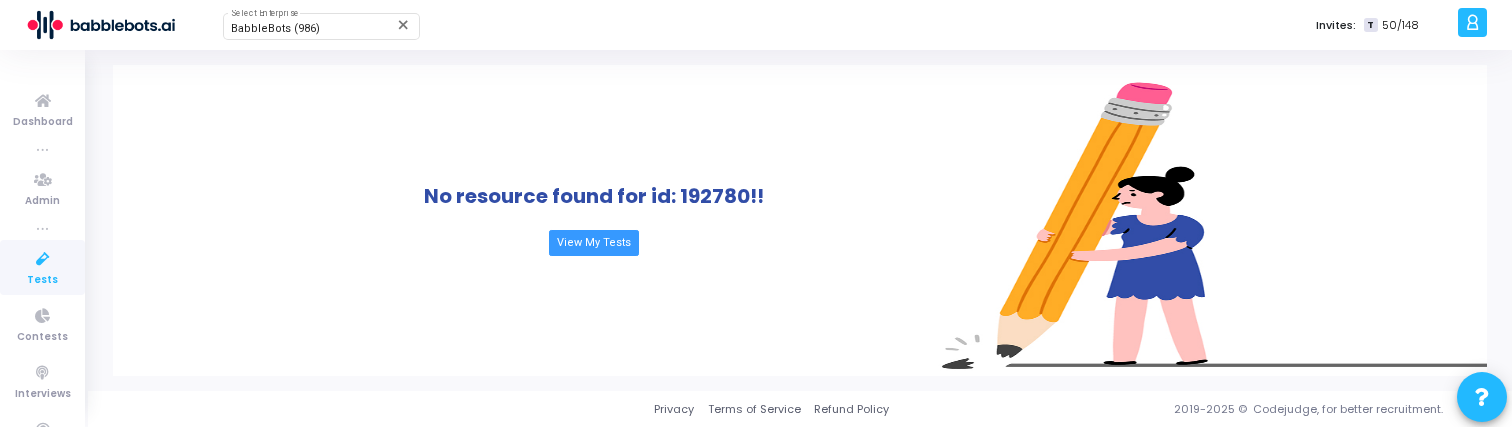 drag, startPoint x: 45, startPoint y: 281, endPoint x: 1102, endPoint y: 11, distance: 1090.9395 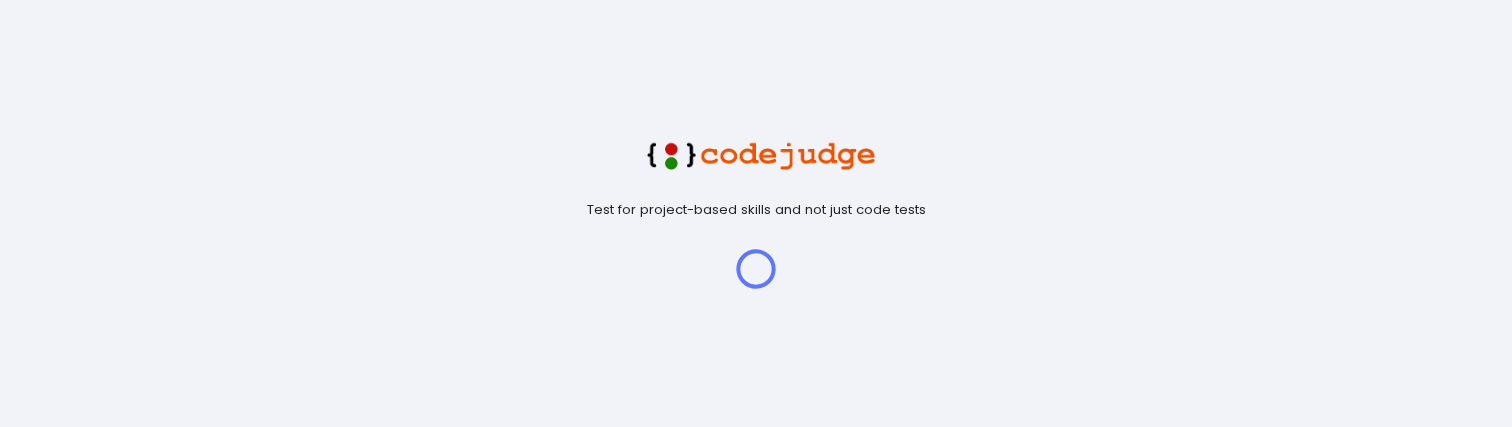 scroll, scrollTop: 0, scrollLeft: 0, axis: both 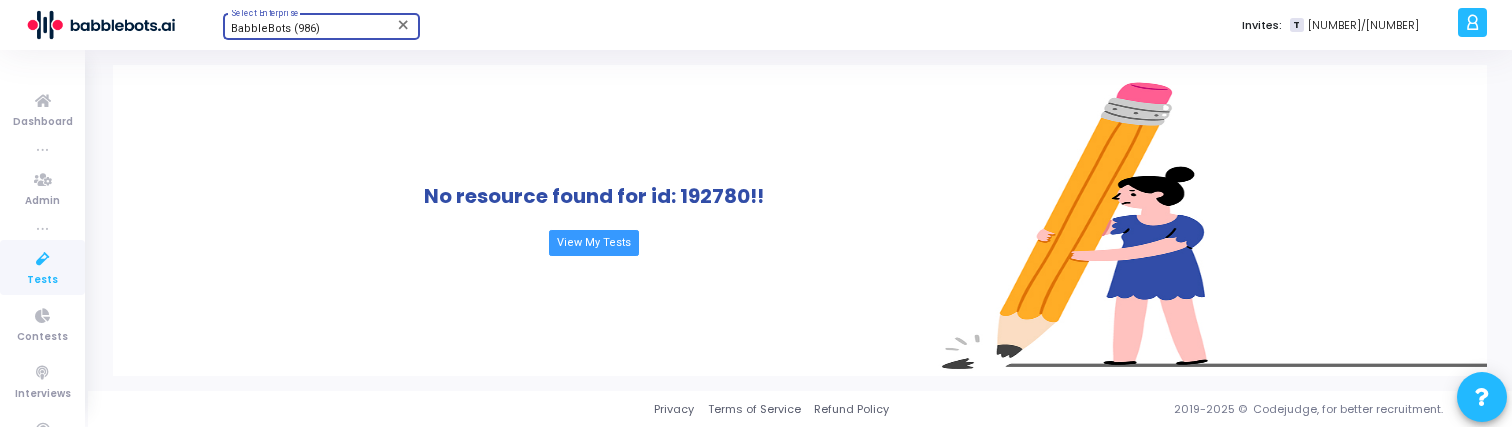 click on "BabbleBots (986)" at bounding box center (275, 28) 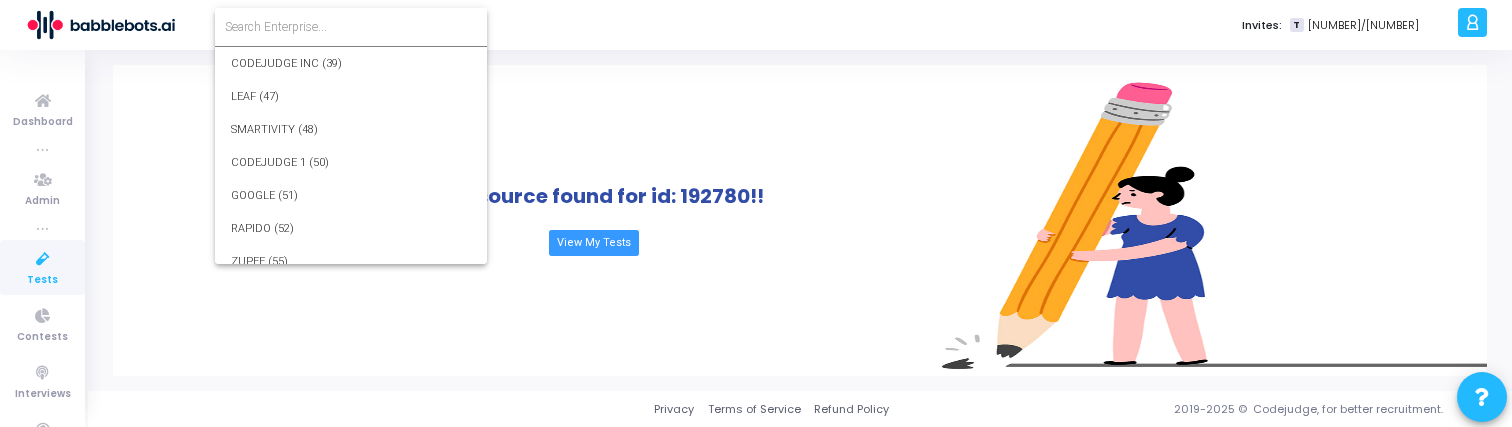 scroll, scrollTop: 28705, scrollLeft: 0, axis: vertical 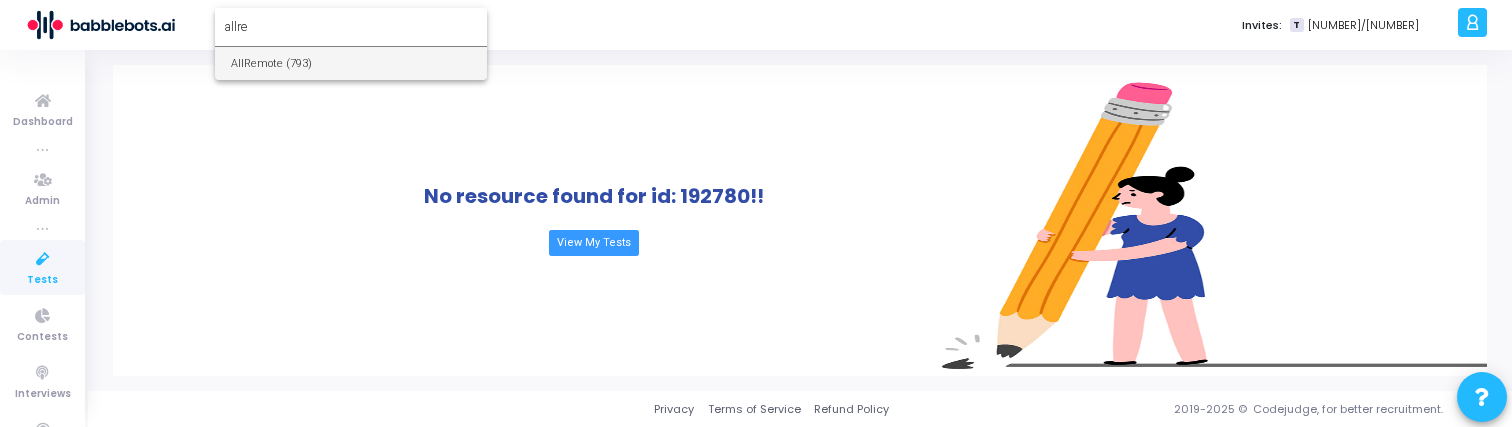 type on "allre" 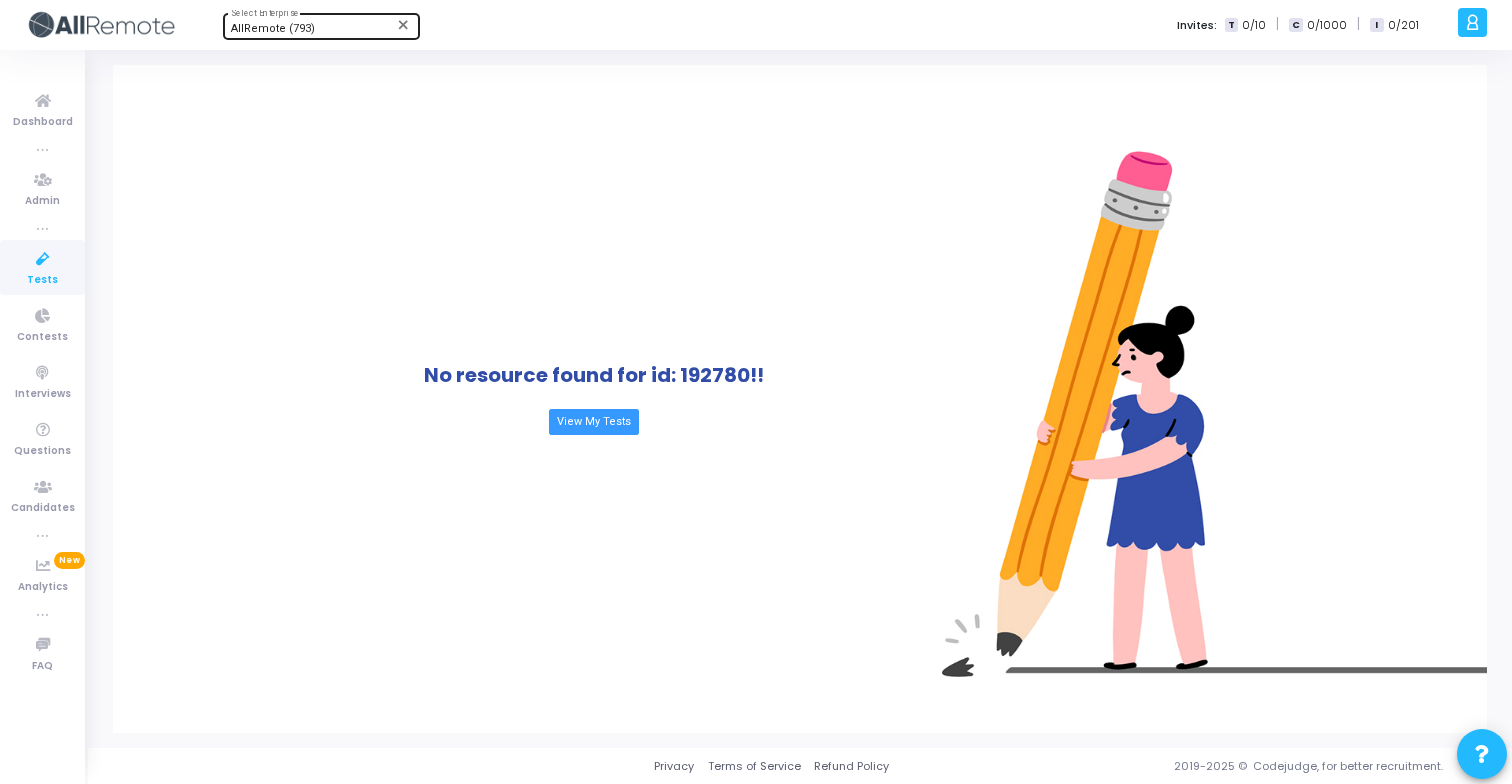 click on "AllRemote (793) Select Enterprise" at bounding box center (321, 25) 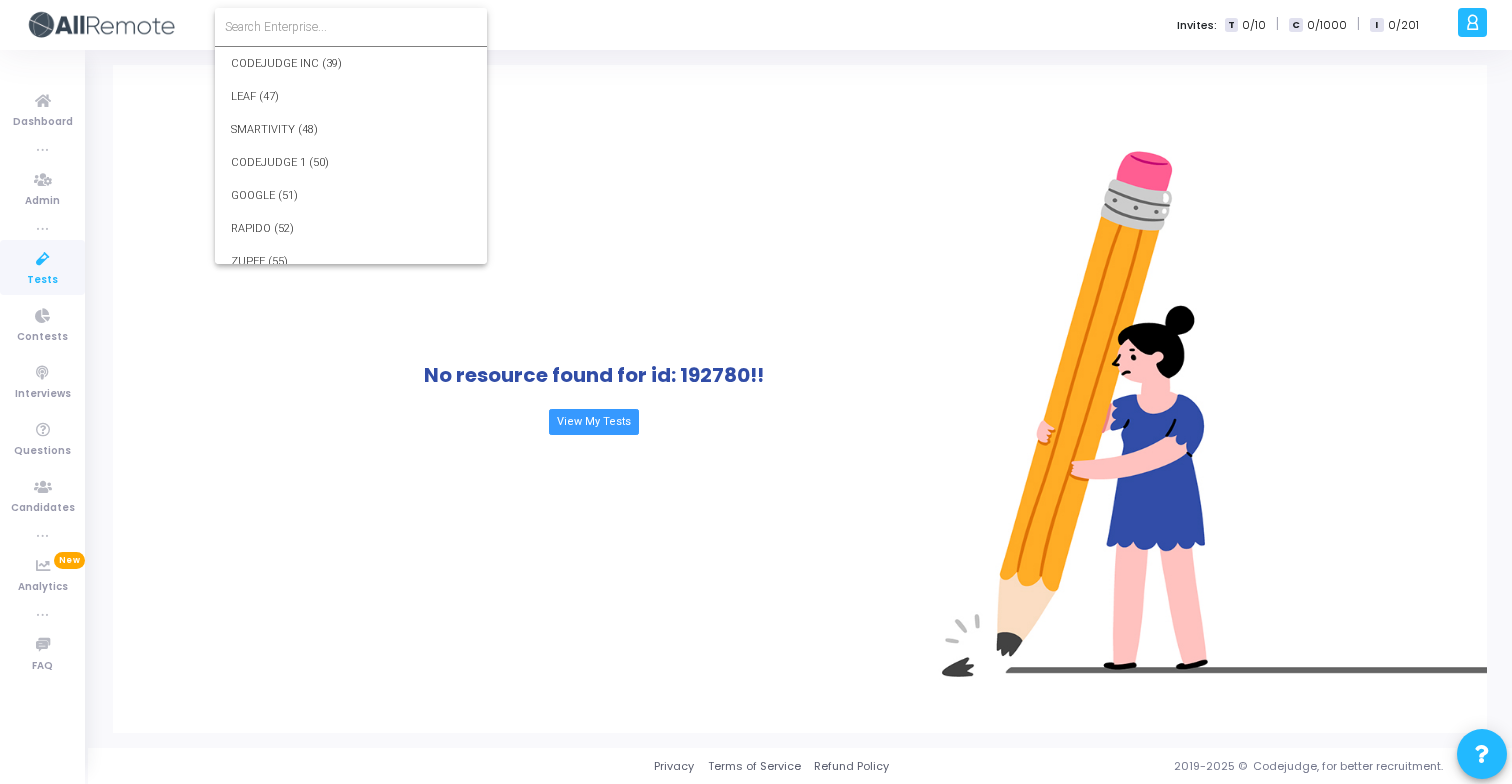 scroll, scrollTop: 23821, scrollLeft: 0, axis: vertical 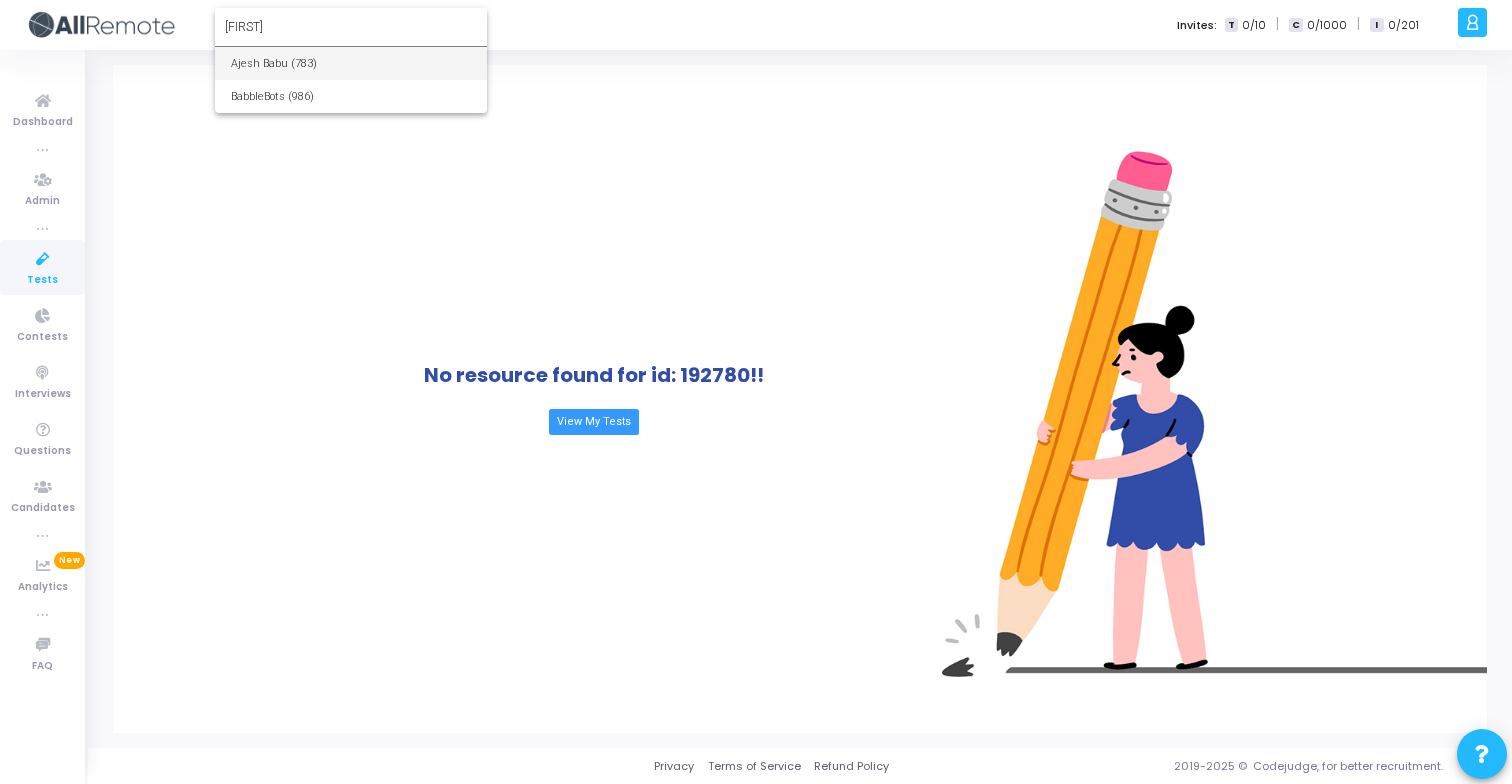 type on "bab" 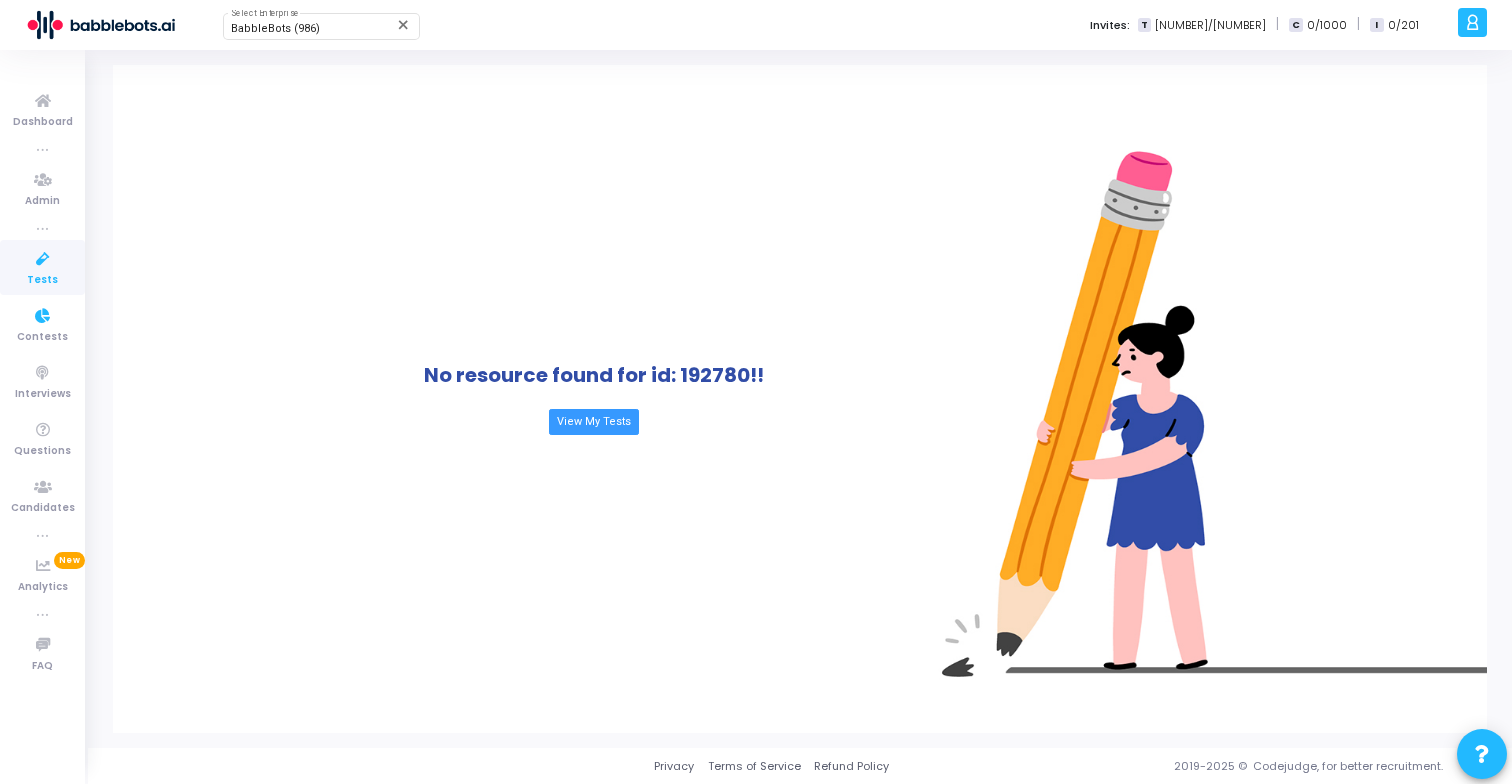 click on "Tests" at bounding box center [42, 280] 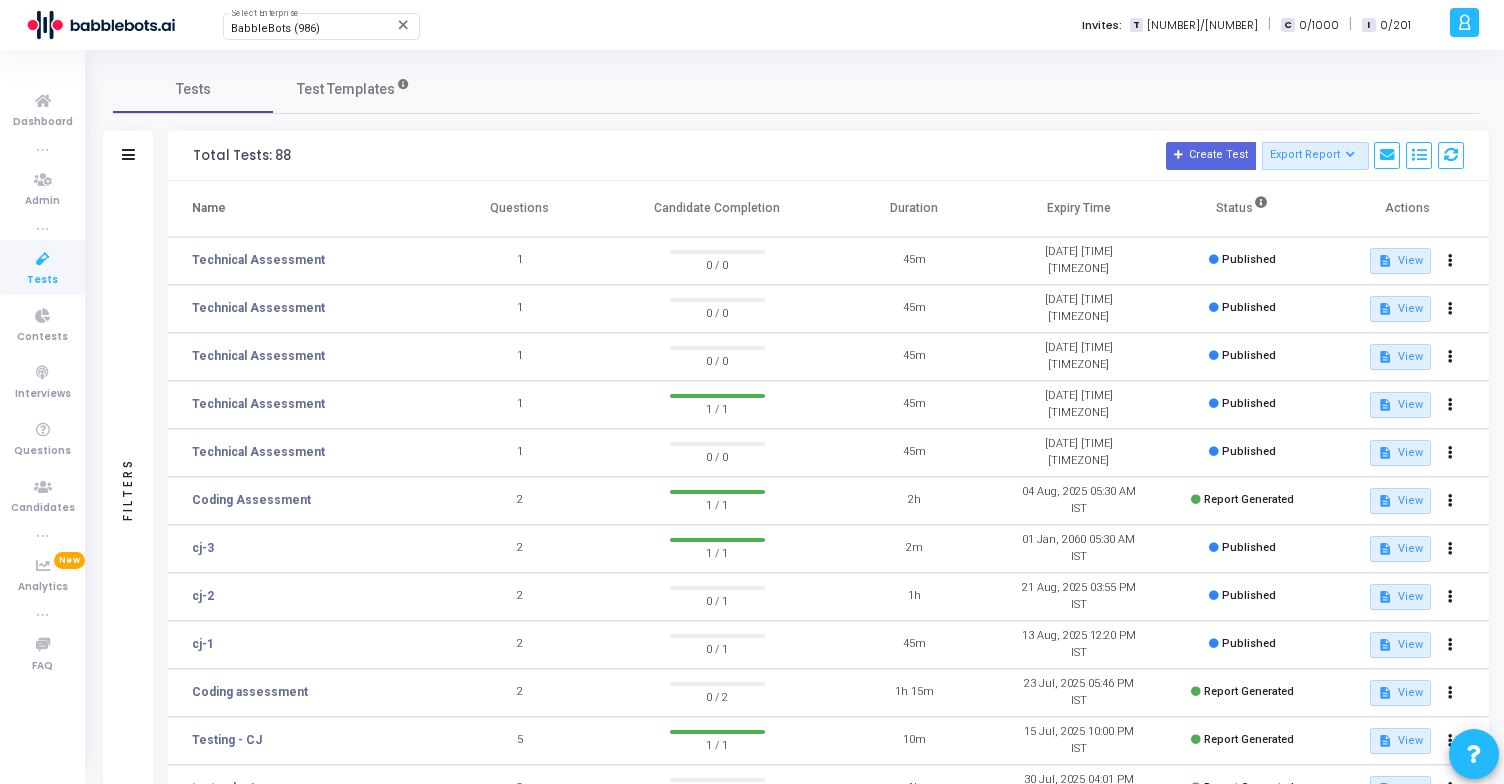click on "Filters   Filters   Test Name:  search  Status    Draft   Published   Expired   Archived  Job Role   Created By   Shared With  Select Time Range:  Published At Total Tests: 88  Create Test   Export Report   Id   Name   Job Role   Questions   Candidate Completion   Published At   Duration   Expiry Time   Status   Name   Questions   Candidate Completion  Duration  Expiry Time   Status   Actions   Technical Assessment  1  0 / 0  45m 05 Aug, 2025 10:30 AM IST  Published  description  View   Technical Assessment  1  0 / 0  45m 05 Aug, 2025 10:30 AM IST  Published  description  View   Technical Assessment  1  0 / 0  45m 05 Aug, 2025 10:30 AM IST  Published  description  View   Technical Assessment  1  1 / 1  45m 05 Aug, 2025 10:30 AM IST  Published  description  View   Technical Assessment  1  0 / 0  45m 05 Aug, 2025 10:30 AM IST  Published  description  View   Coding Assessment  2  1 / 1  2h 04 Aug, 2025 05:30 AM IST  Report Generated  description  View   cj-3  2  1 / 1  2m 01 Jan, 2060 05:30 AM IST  View  2" 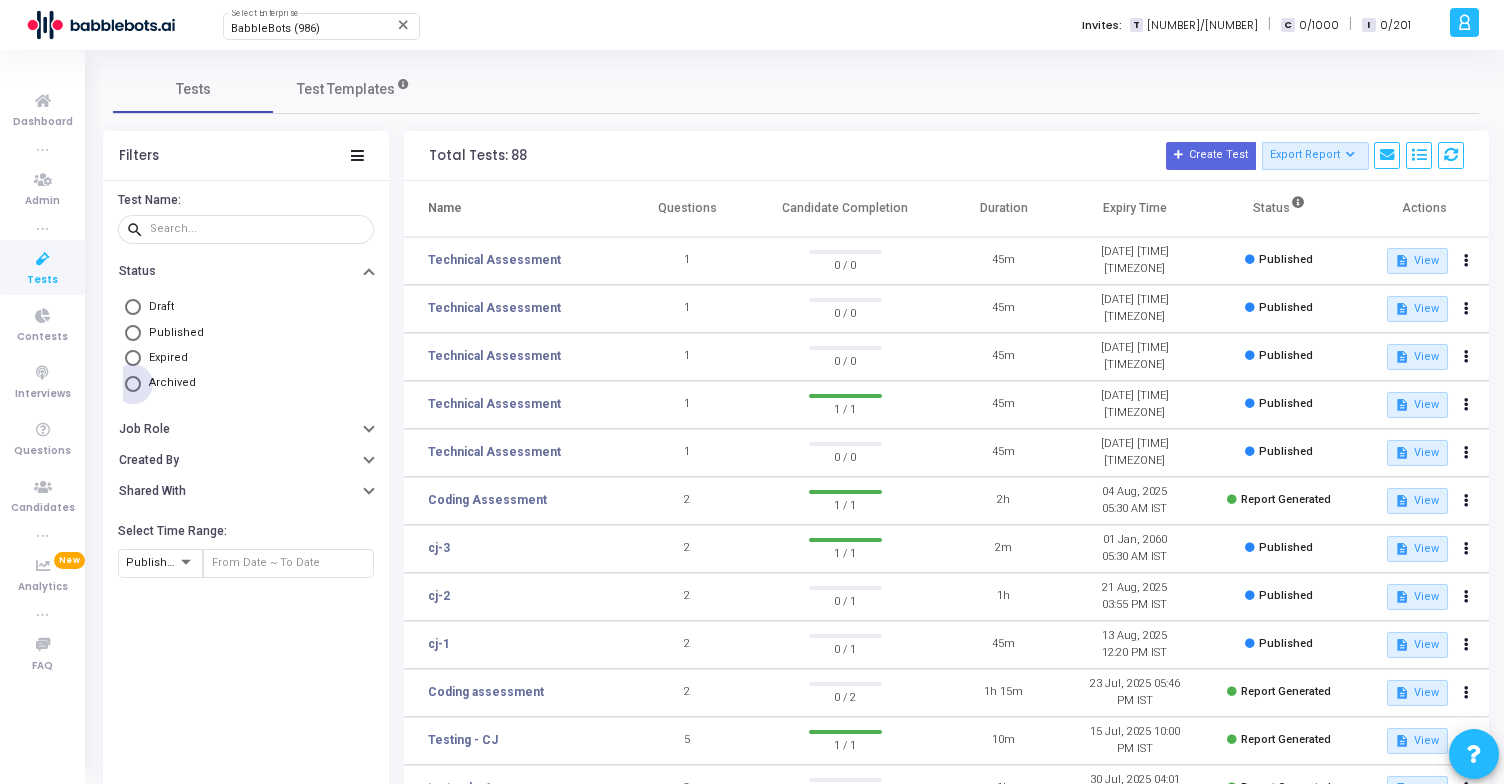 click on "Archived" at bounding box center [172, 382] 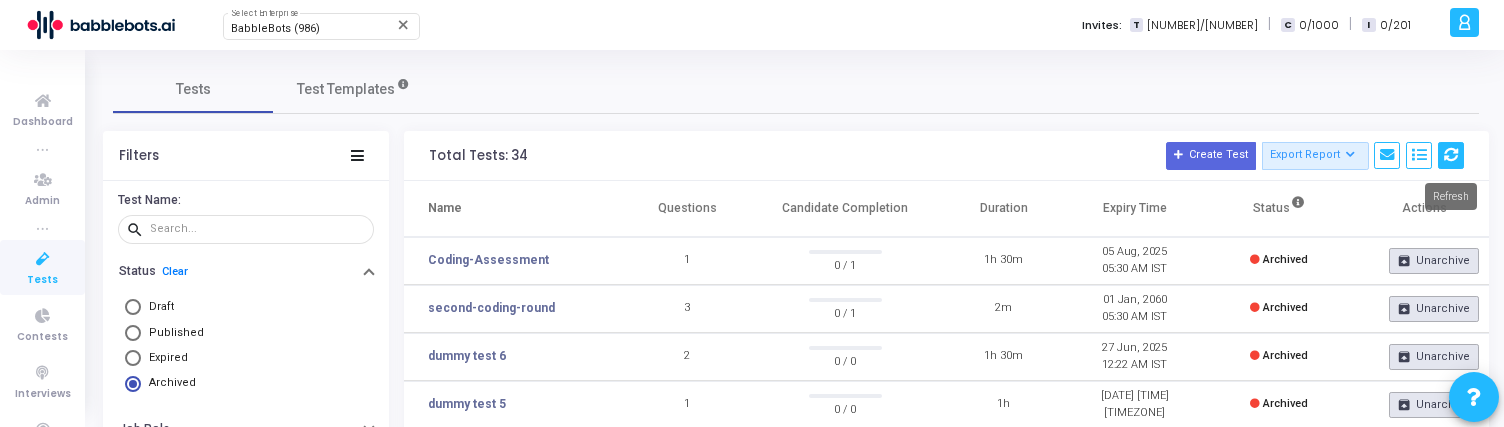 click 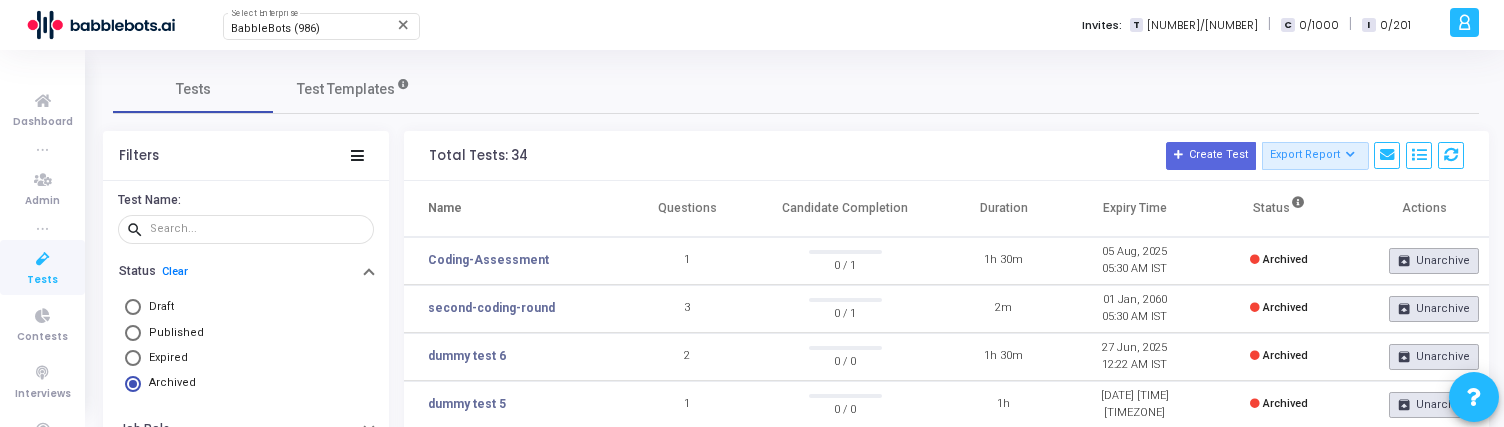 click at bounding box center [43, 259] 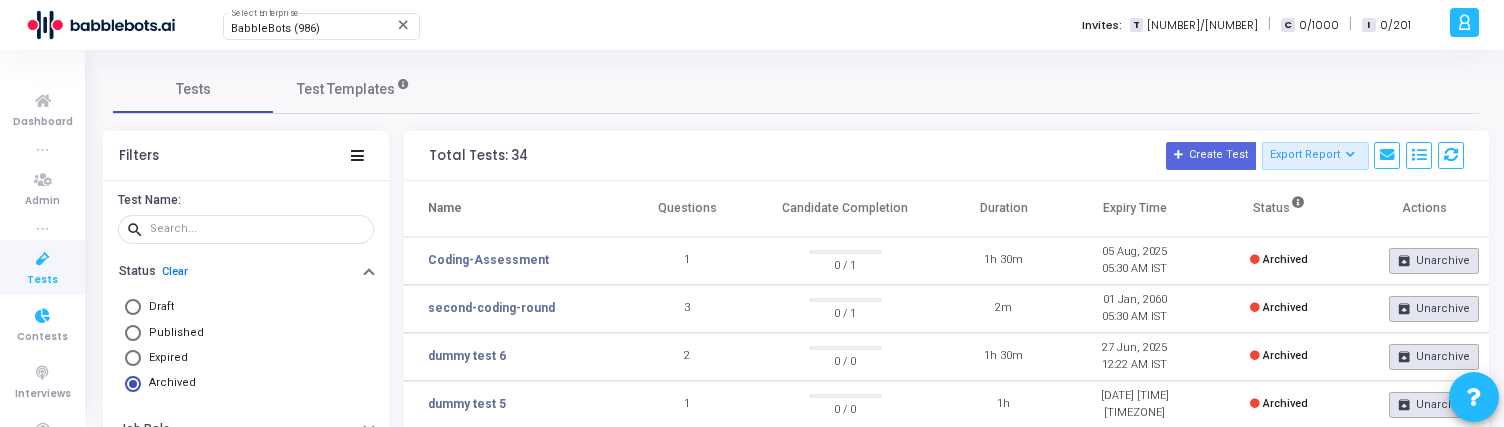 click at bounding box center (43, 259) 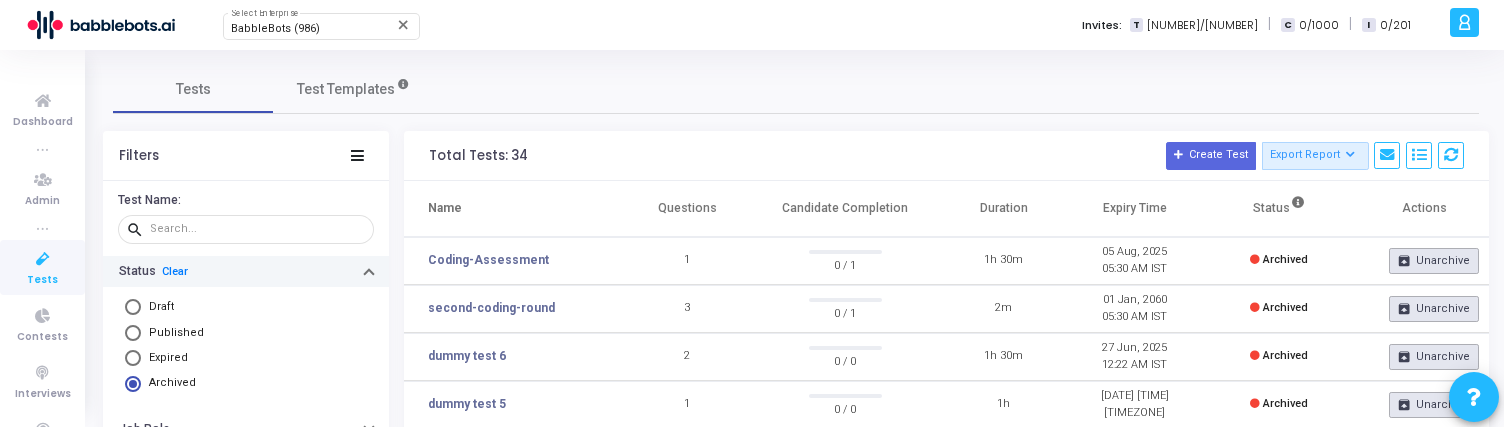 click on "Status  Clear" at bounding box center (246, 271) 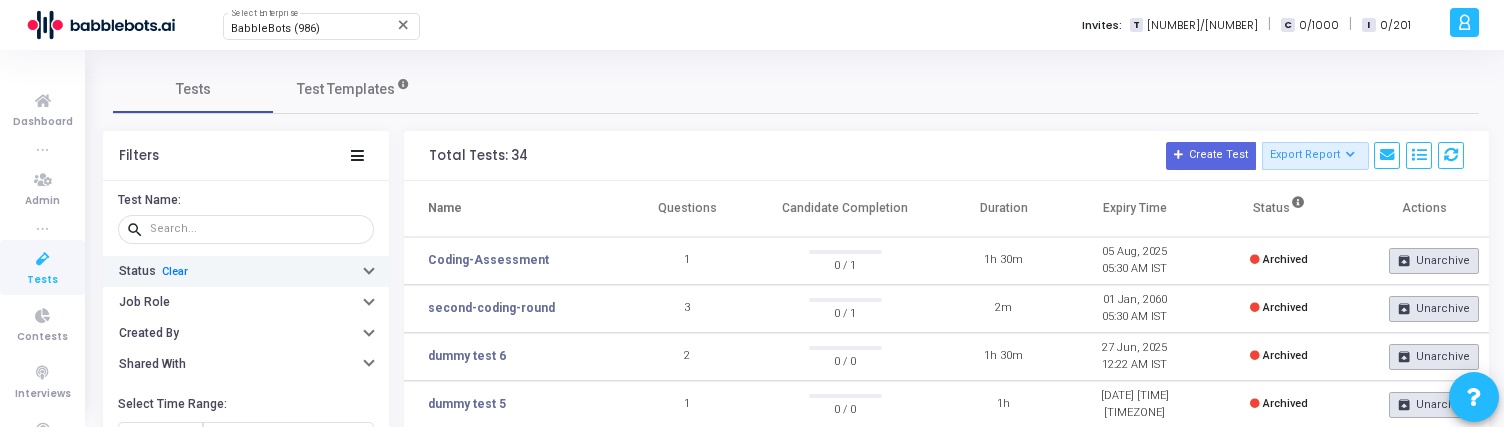 click on "Status  Clear" at bounding box center [246, 271] 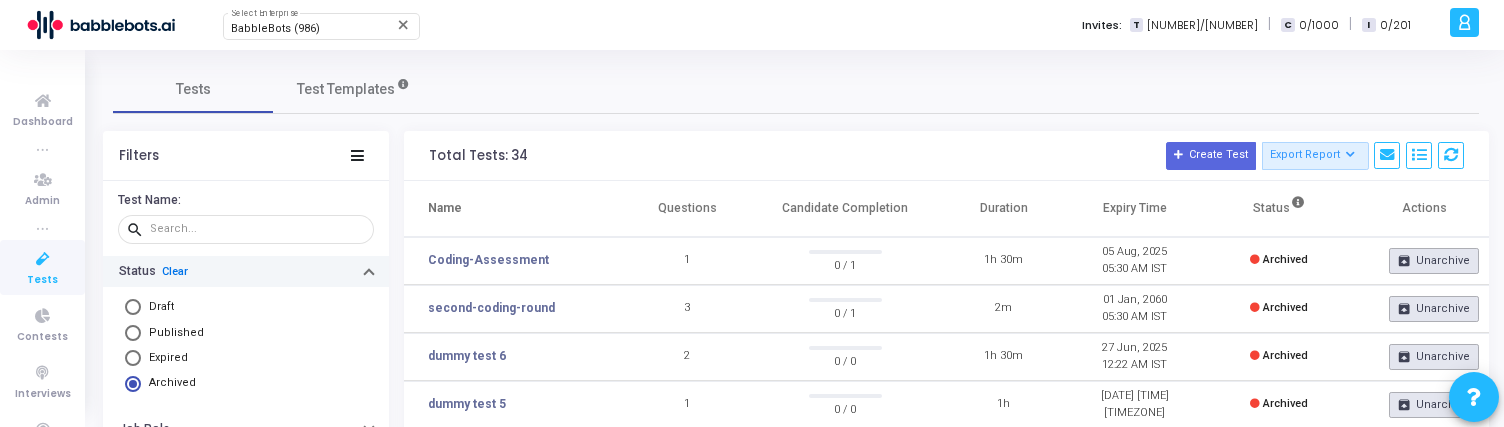 click on "Clear" at bounding box center [175, 271] 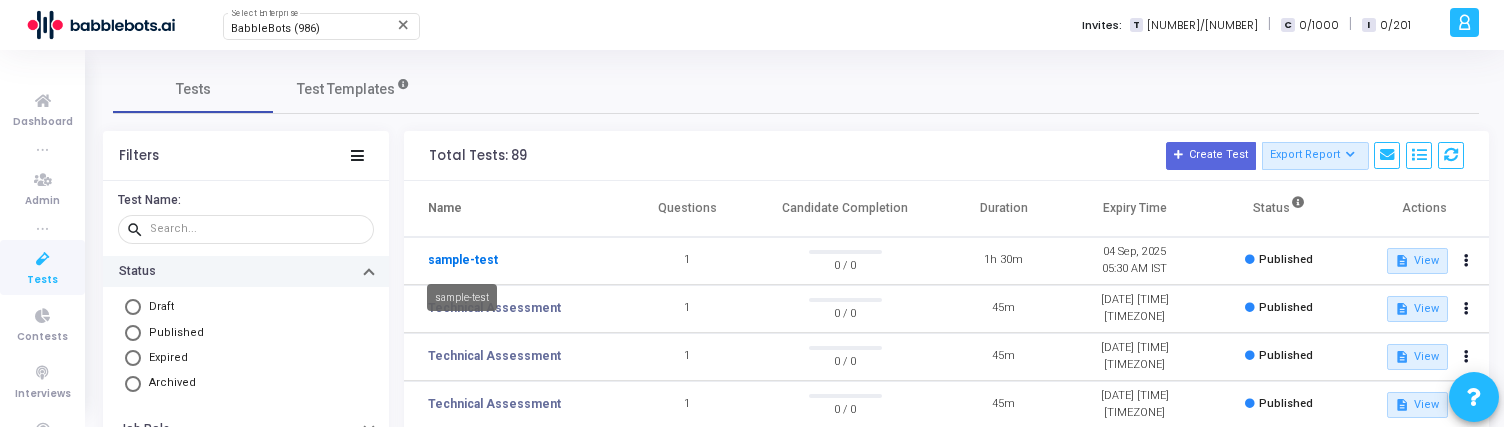 click on "sample-test" at bounding box center [463, 260] 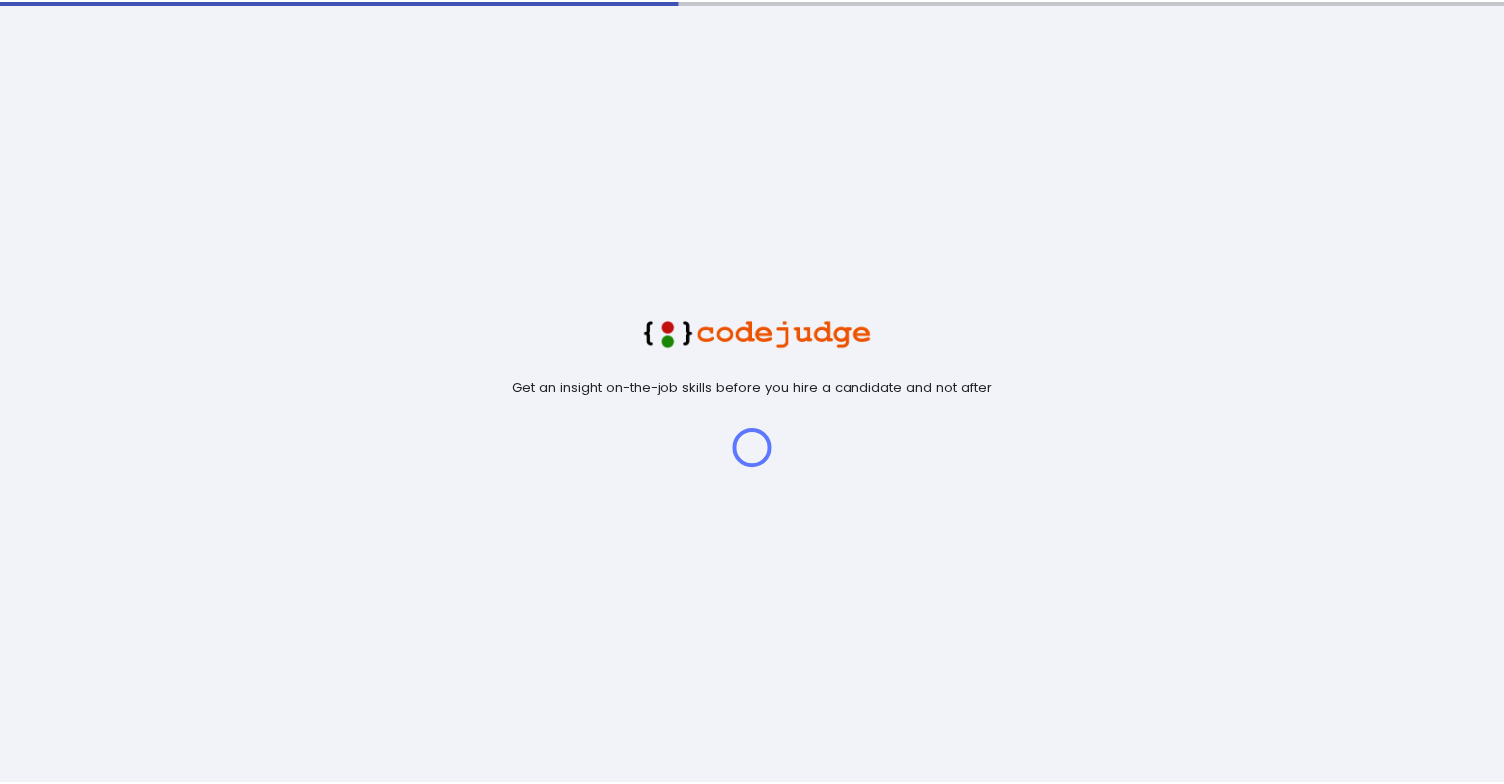 scroll, scrollTop: 0, scrollLeft: 0, axis: both 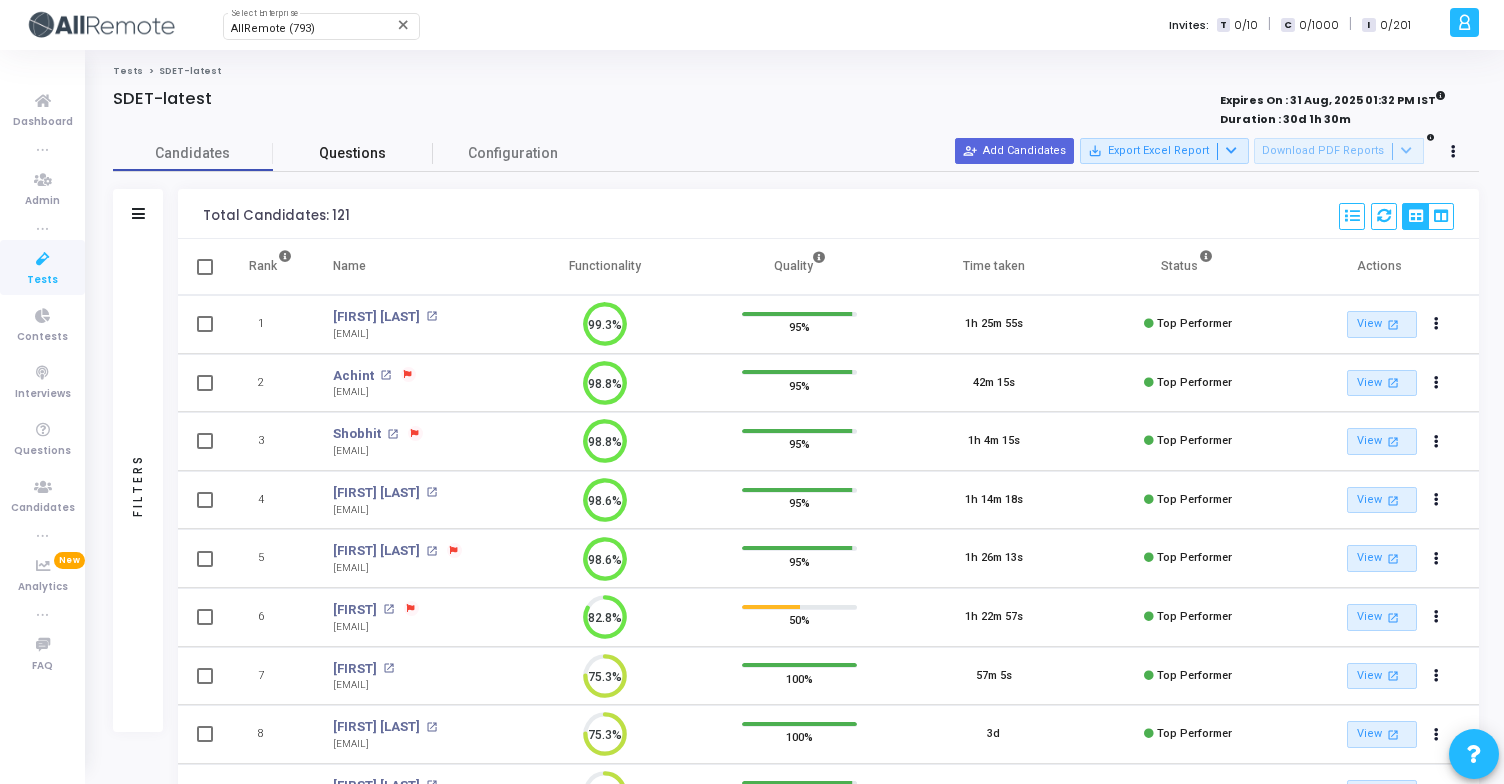 click on "Questions" at bounding box center (353, 153) 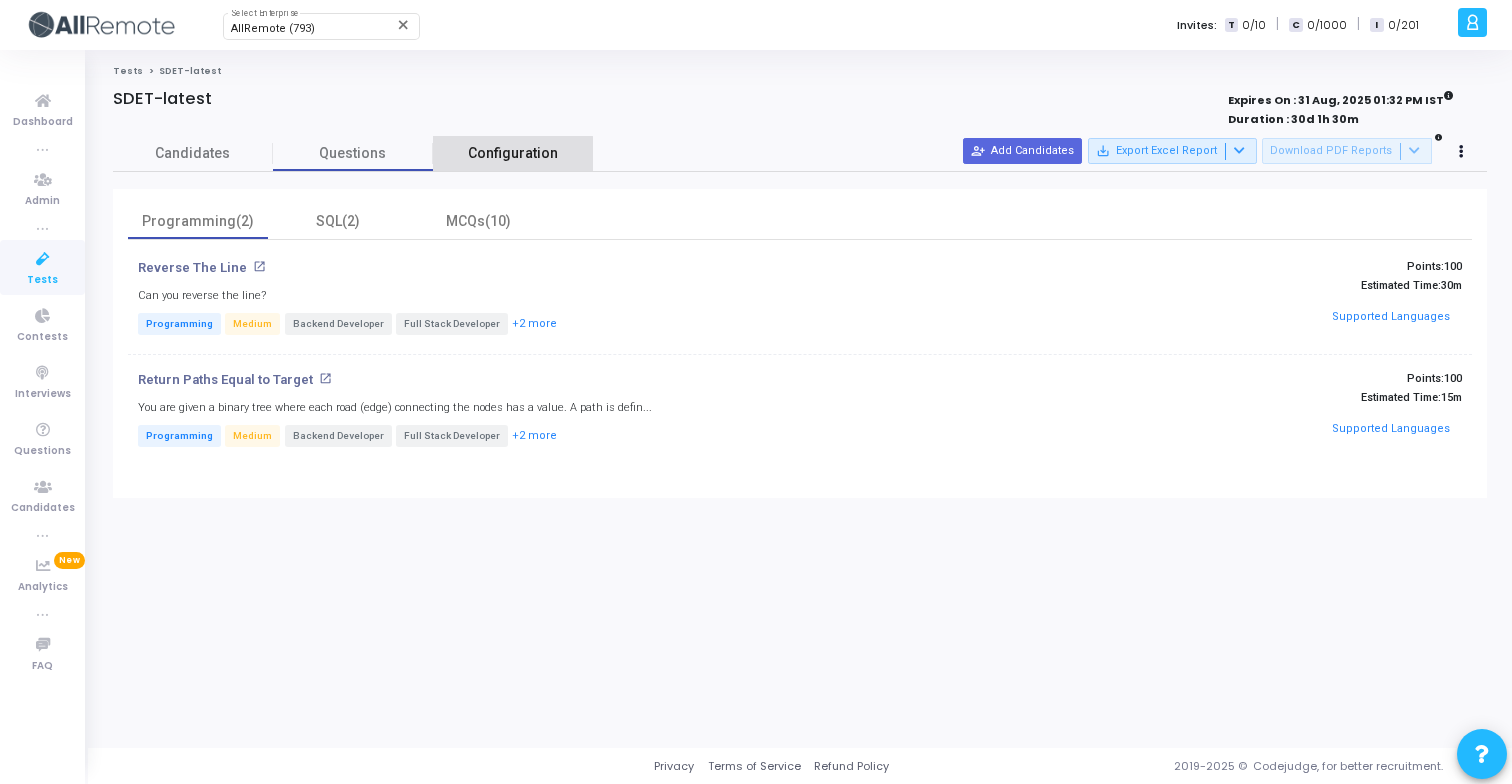 click on "Configuration" at bounding box center [513, 153] 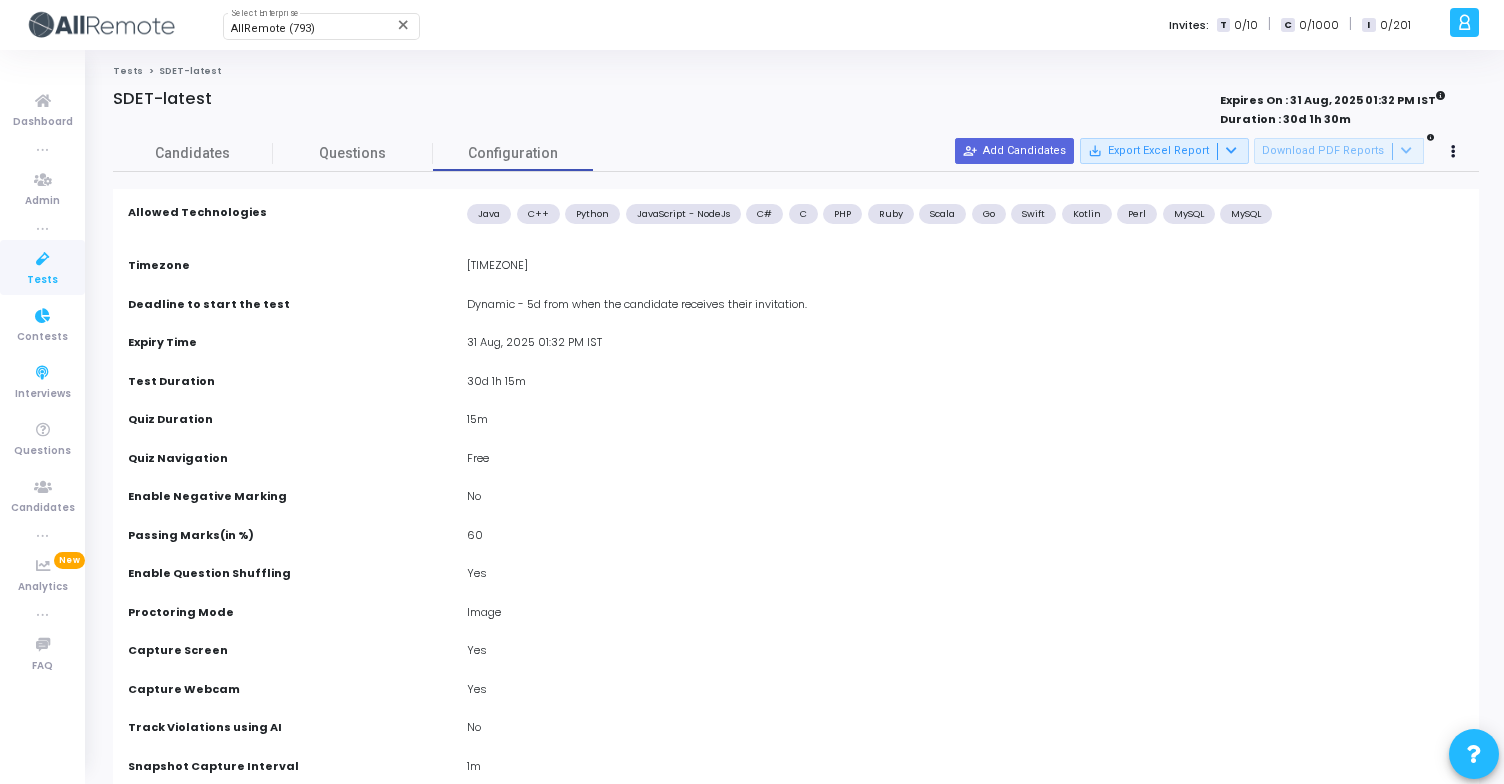 click at bounding box center (43, 259) 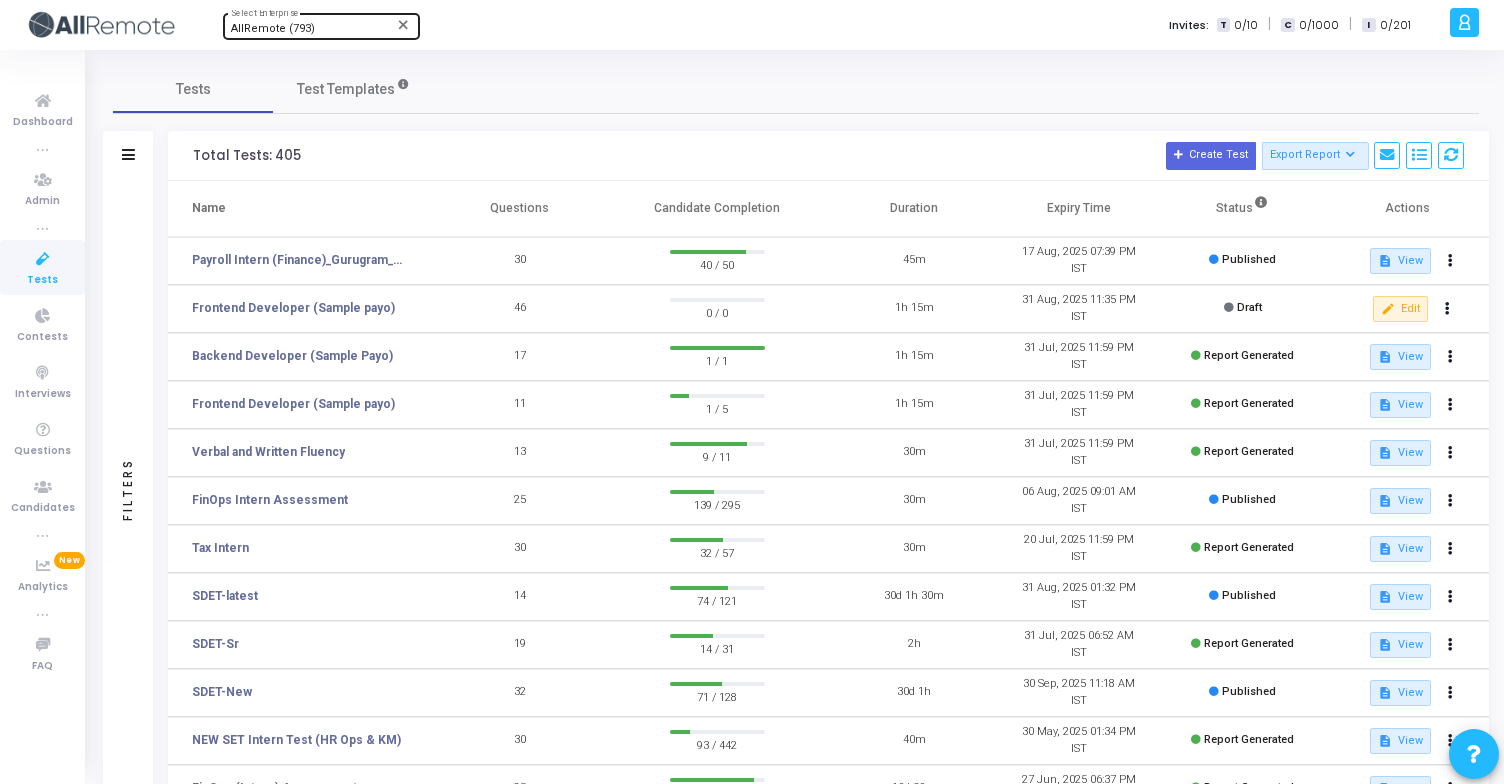 click on "AllRemote (793)" at bounding box center (312, 29) 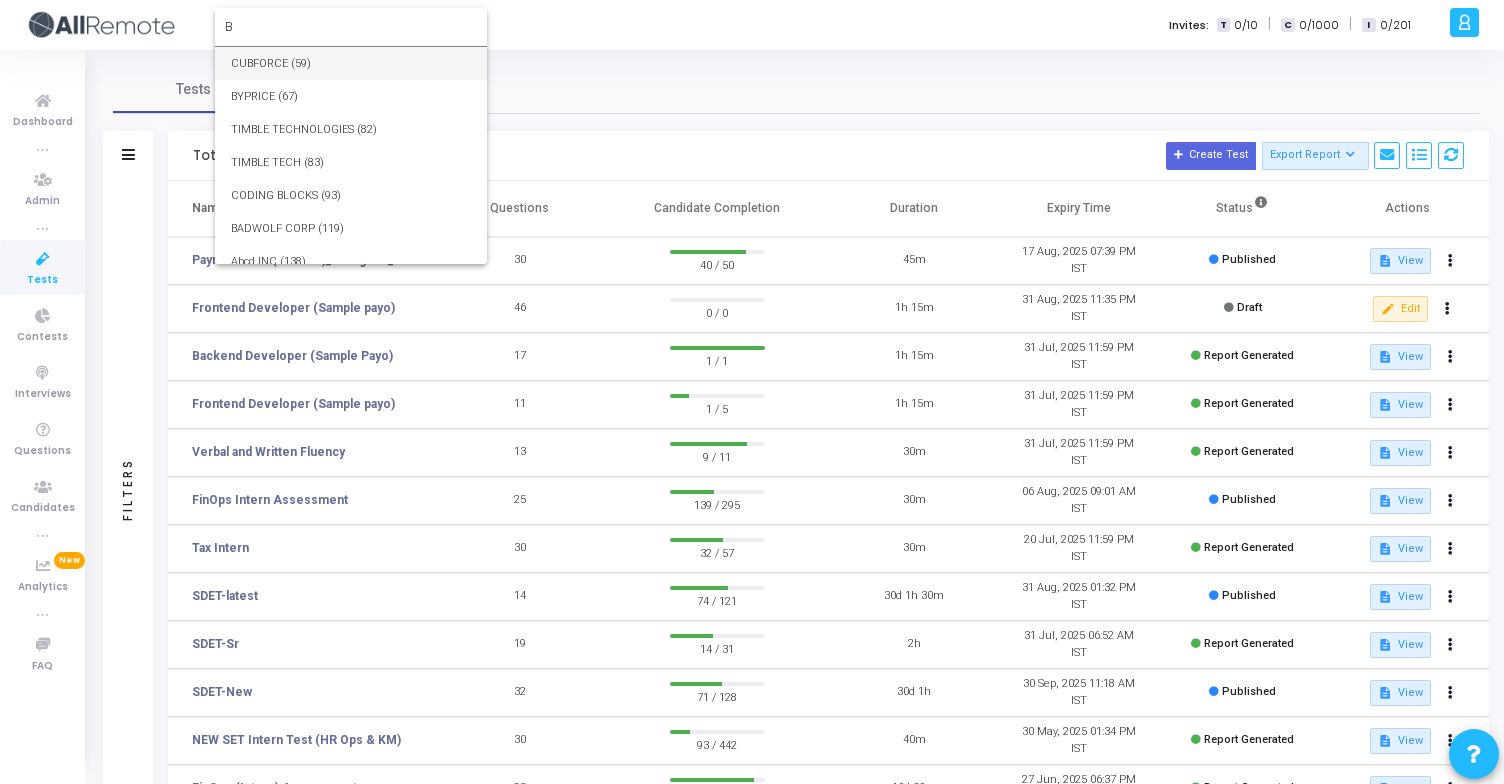 type on "Ba" 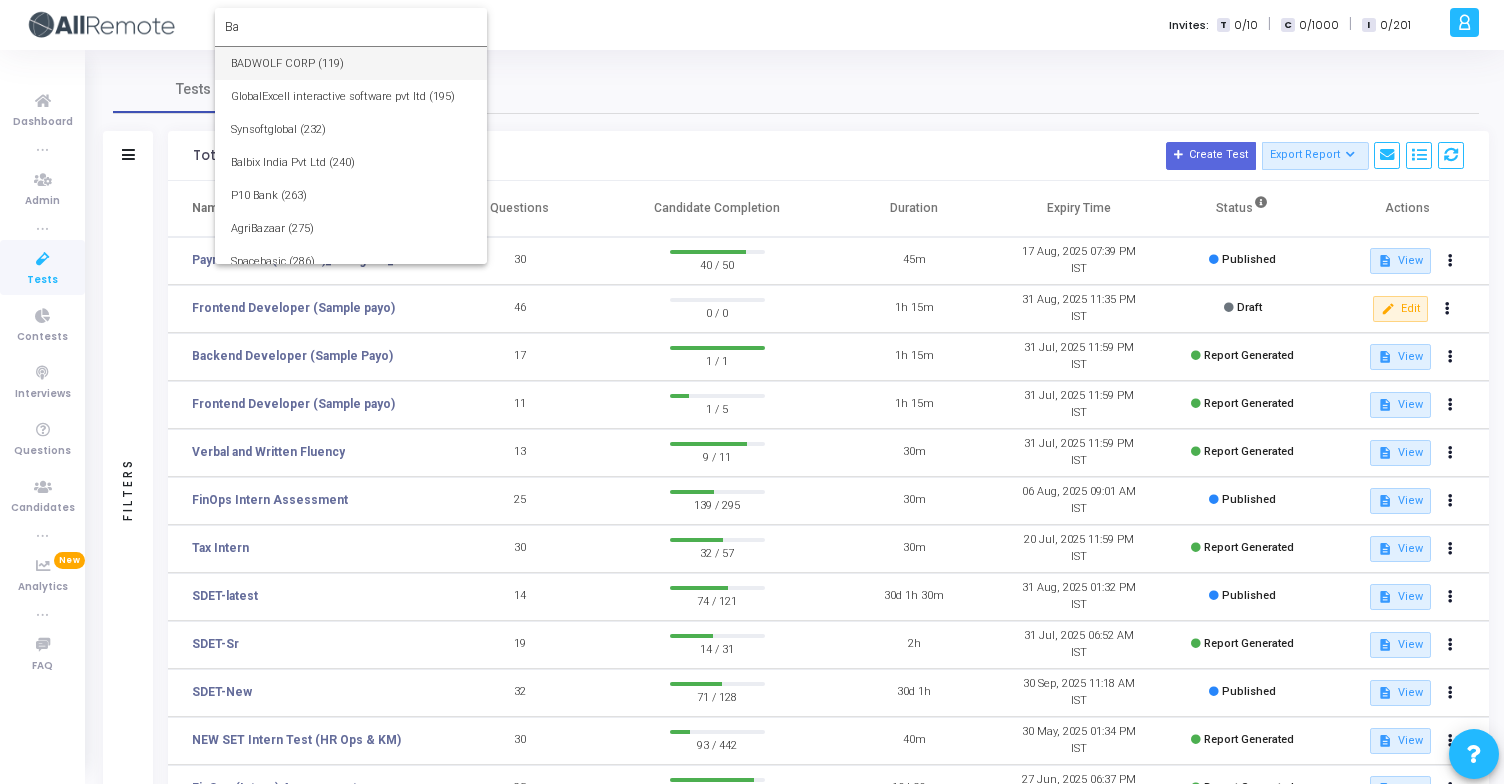 type 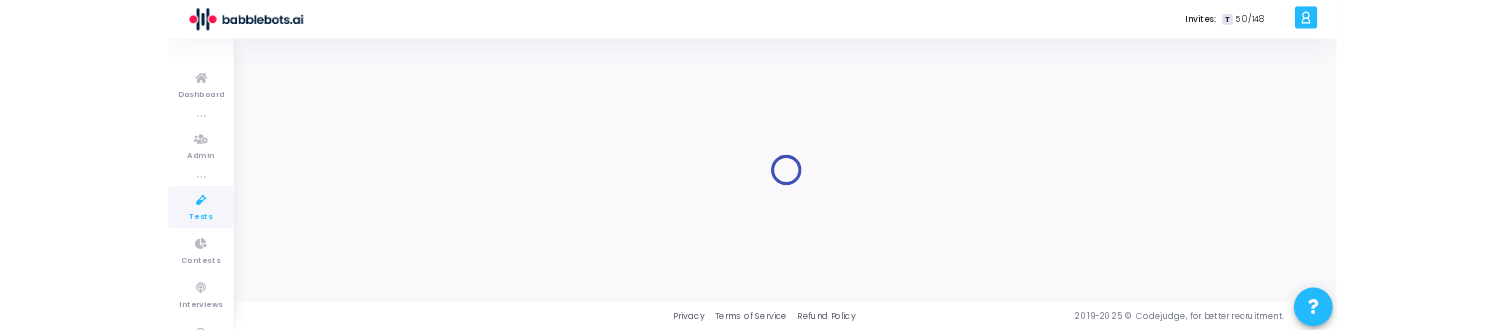 scroll, scrollTop: 0, scrollLeft: 0, axis: both 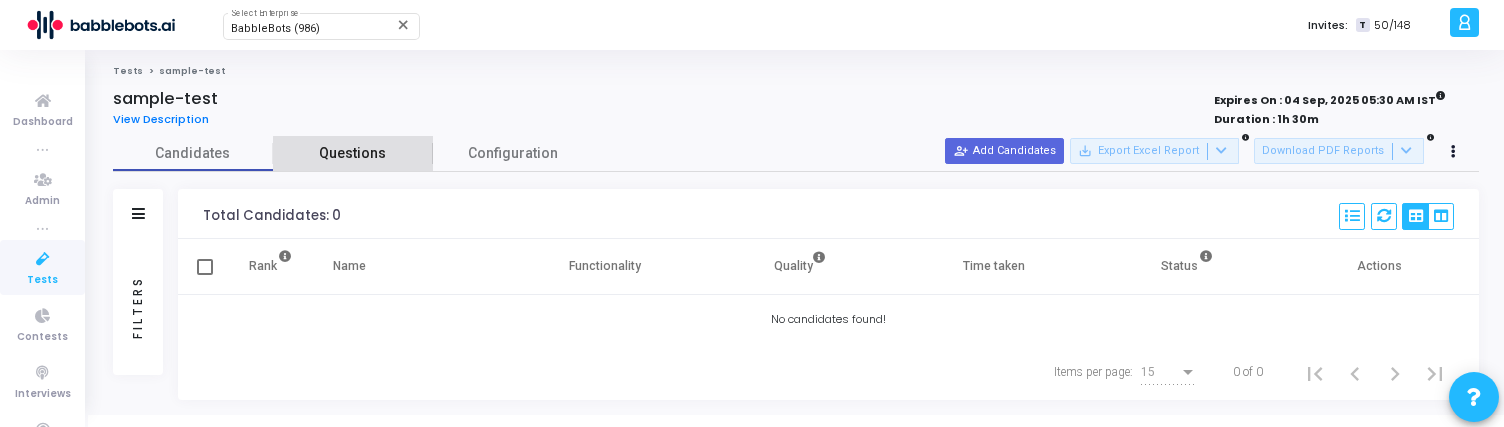 click on "Questions" at bounding box center (353, 153) 